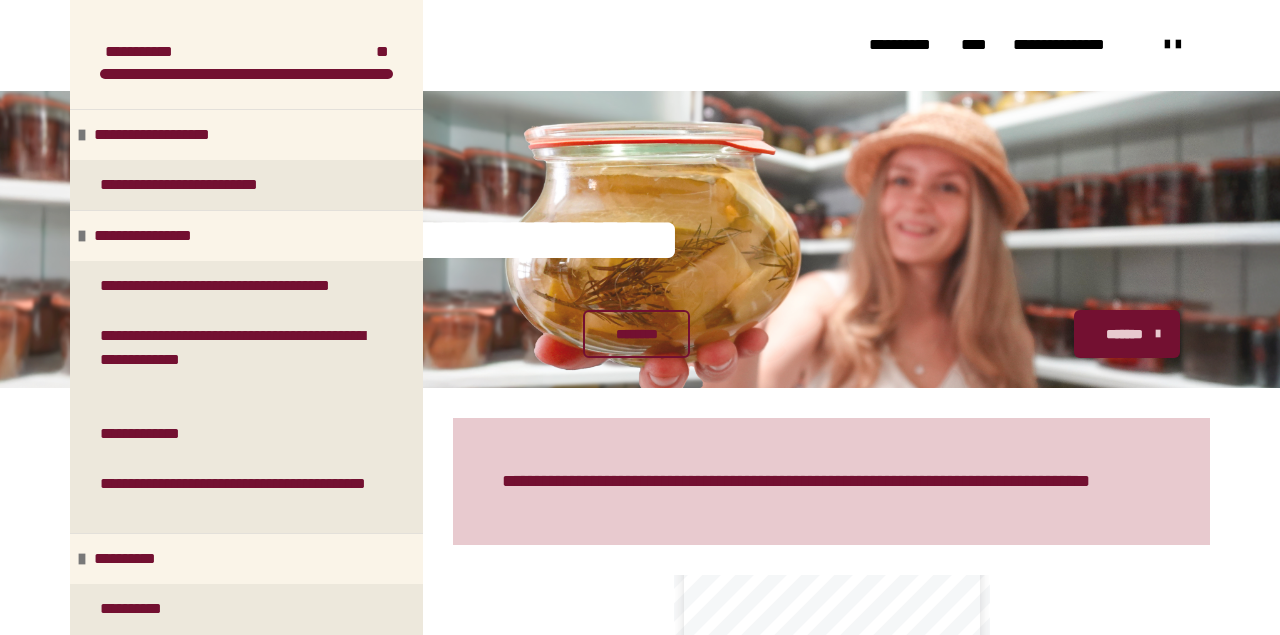 scroll, scrollTop: 547, scrollLeft: 0, axis: vertical 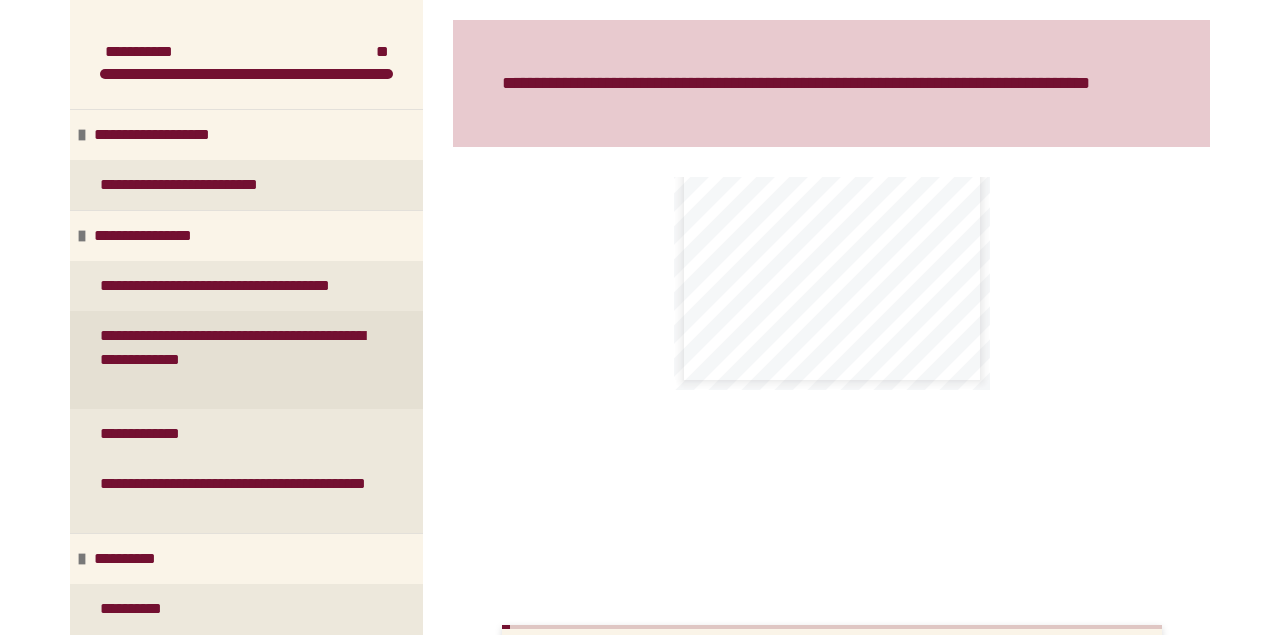 click on "**********" at bounding box center (238, 360) 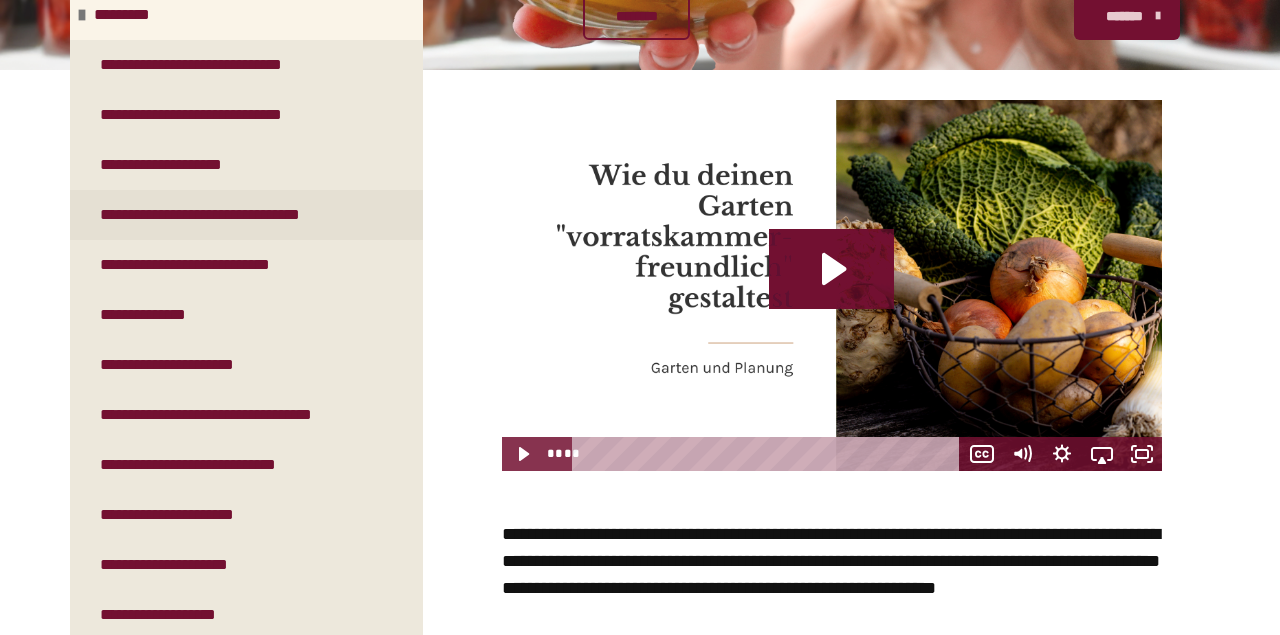 scroll, scrollTop: 958, scrollLeft: 0, axis: vertical 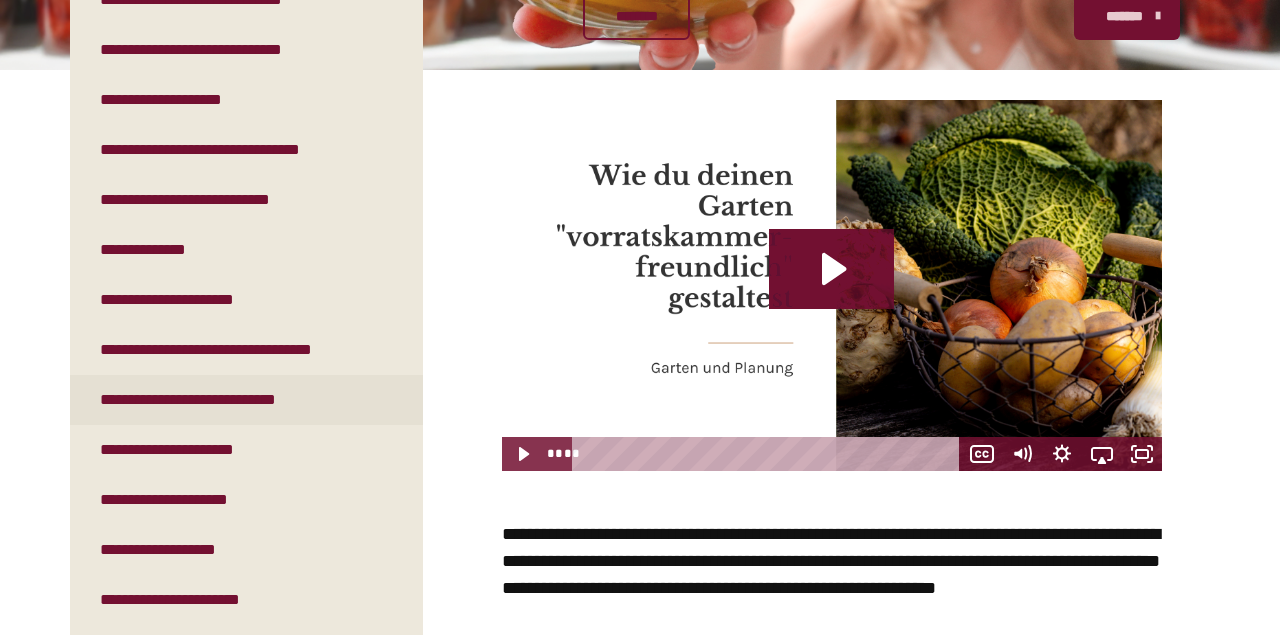 click on "**********" at bounding box center [218, 400] 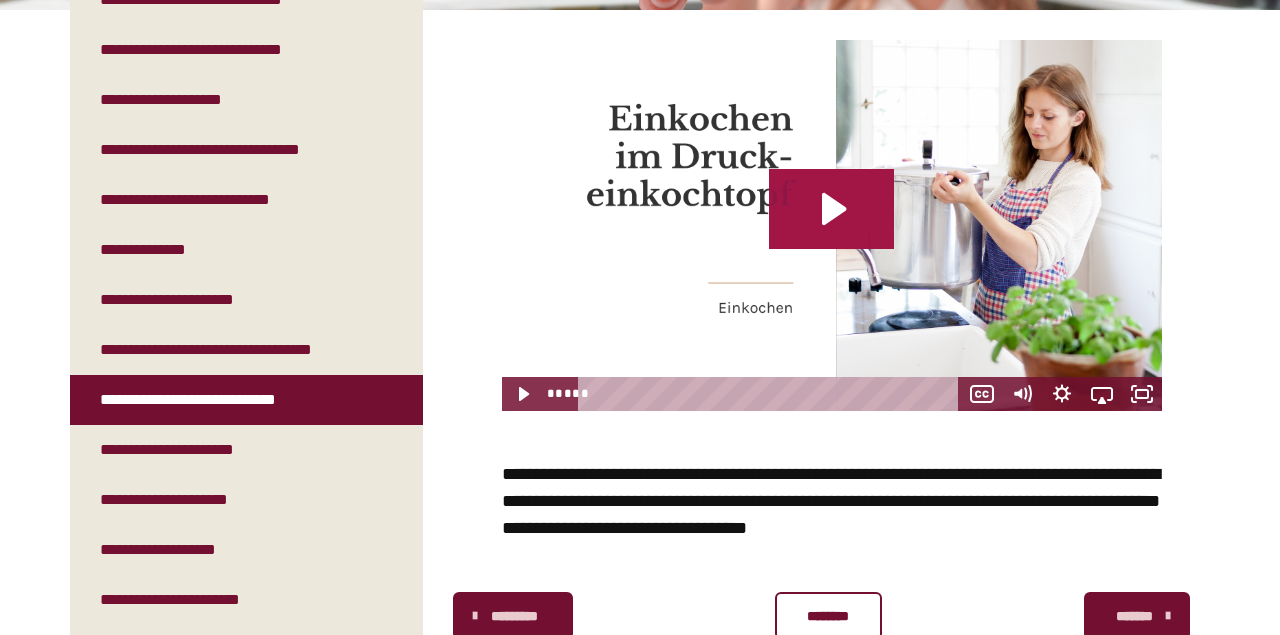 click 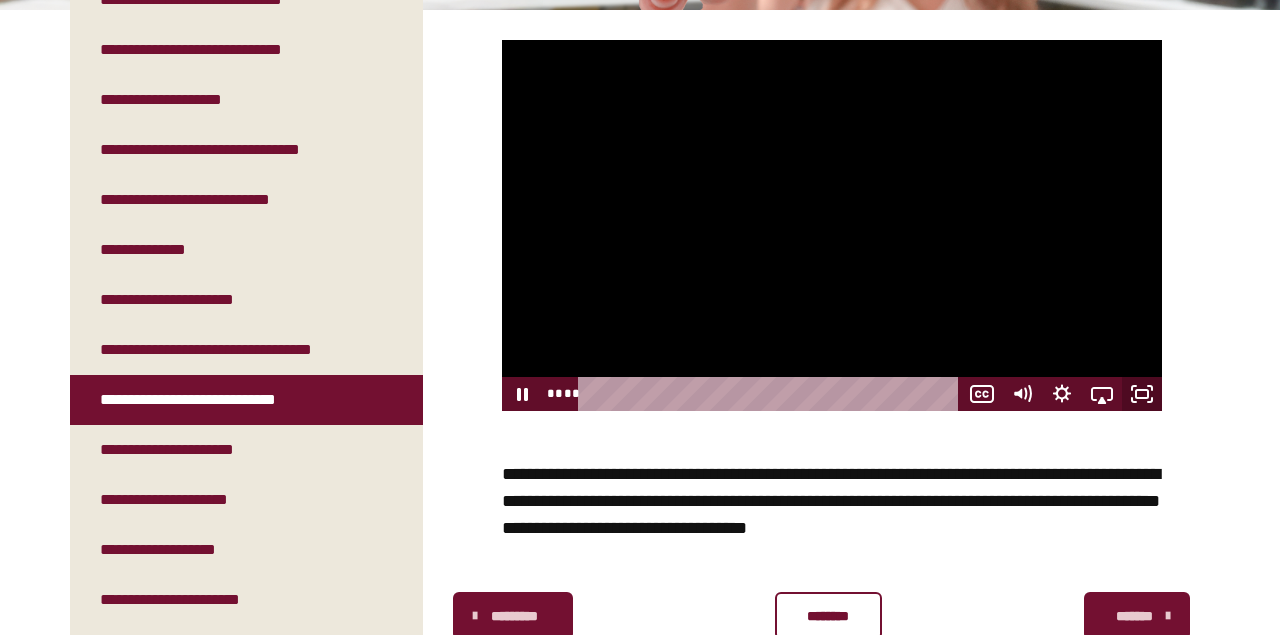 click 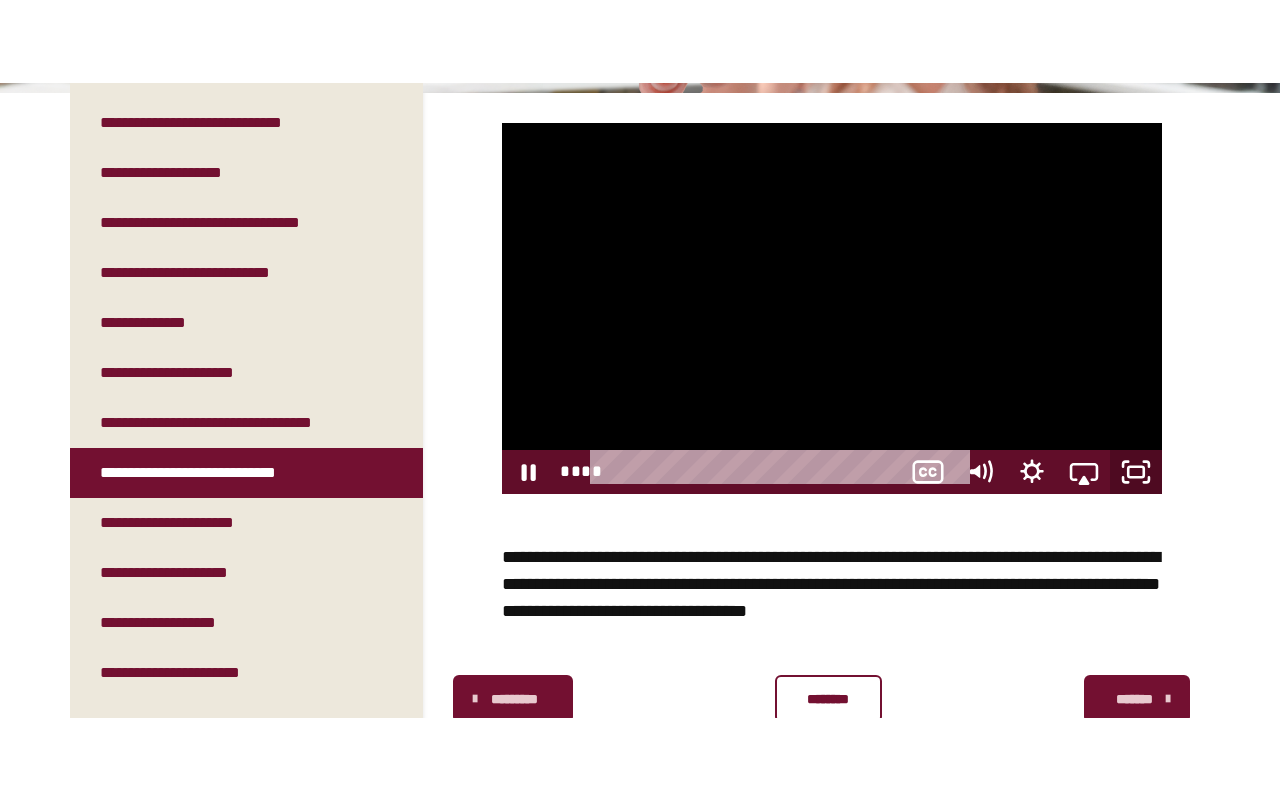 scroll, scrollTop: 0, scrollLeft: 0, axis: both 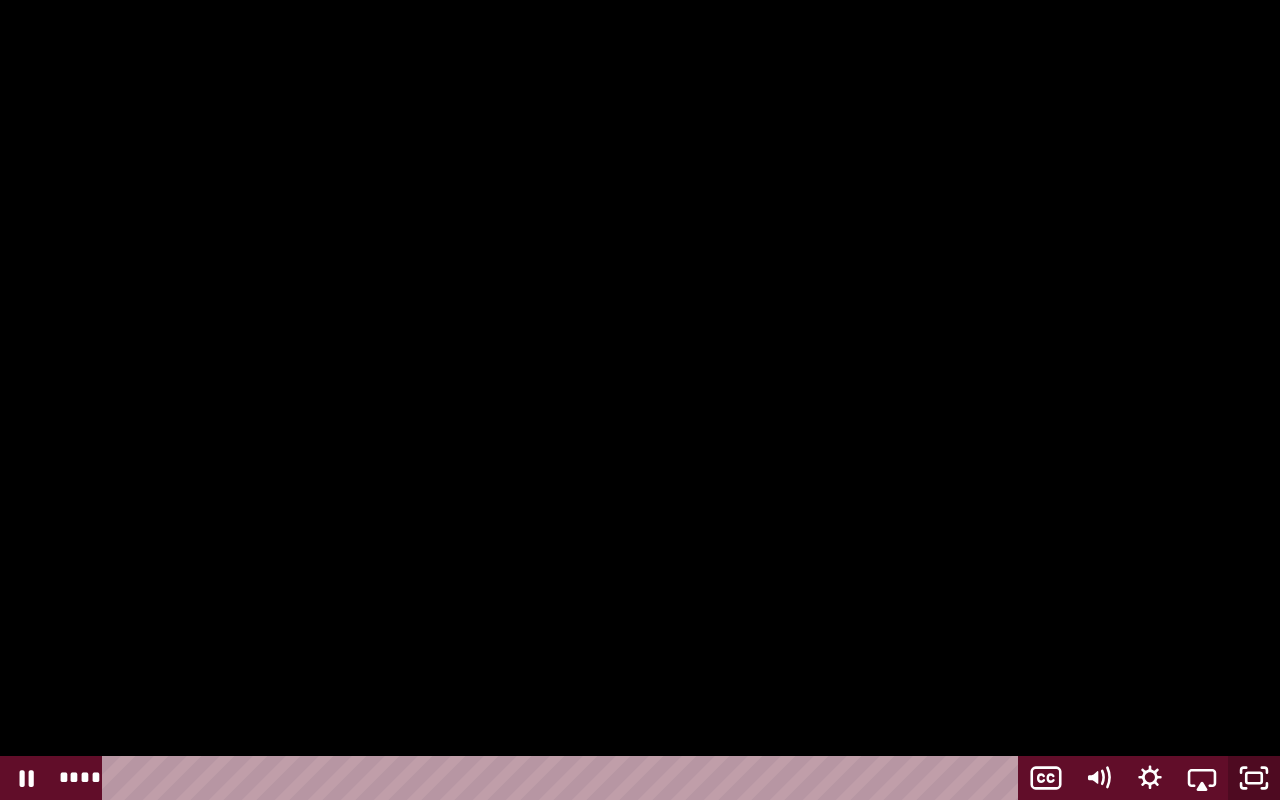 click 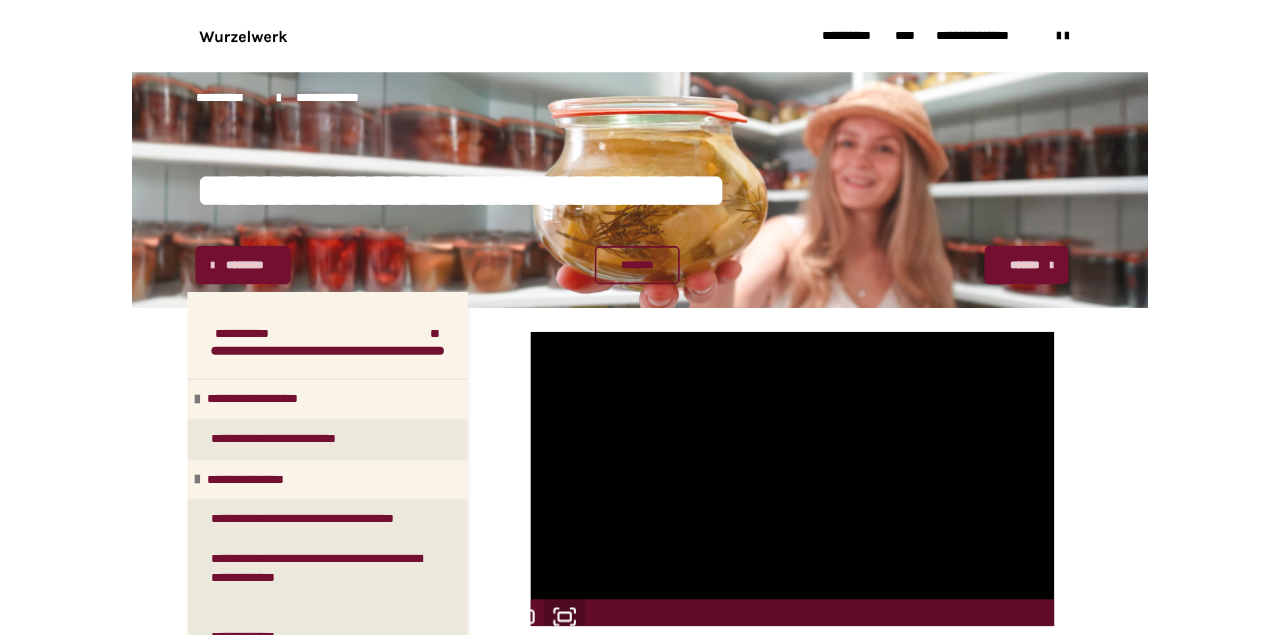 scroll, scrollTop: 378, scrollLeft: 0, axis: vertical 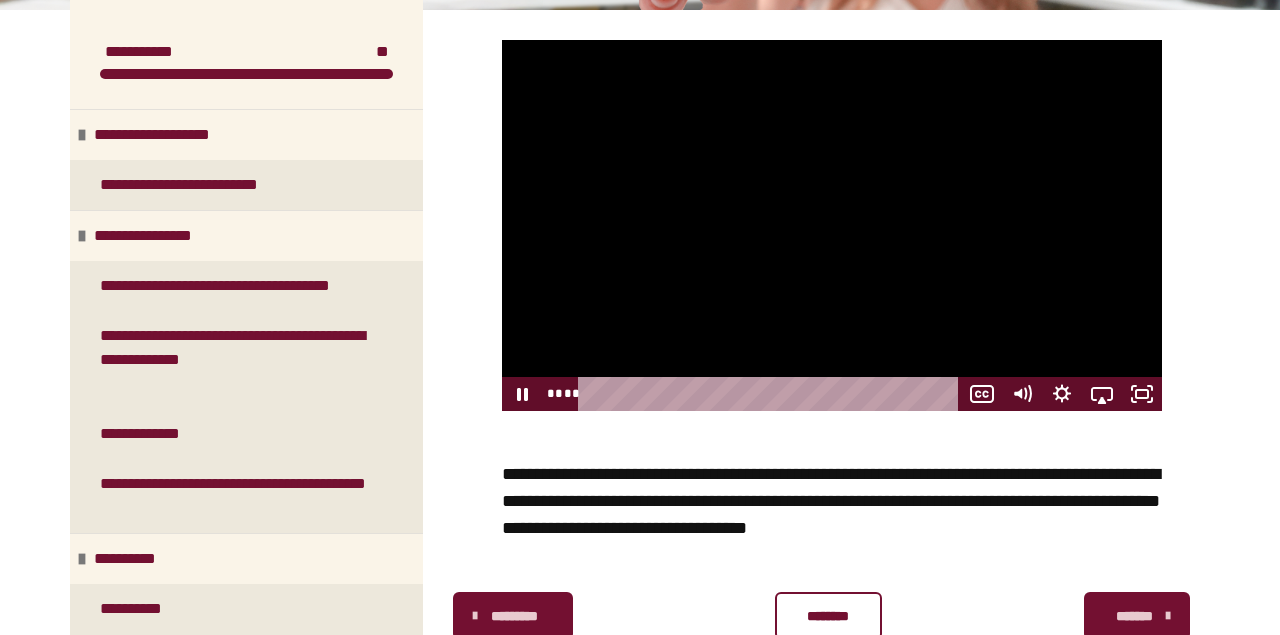 click at bounding box center (832, 225) 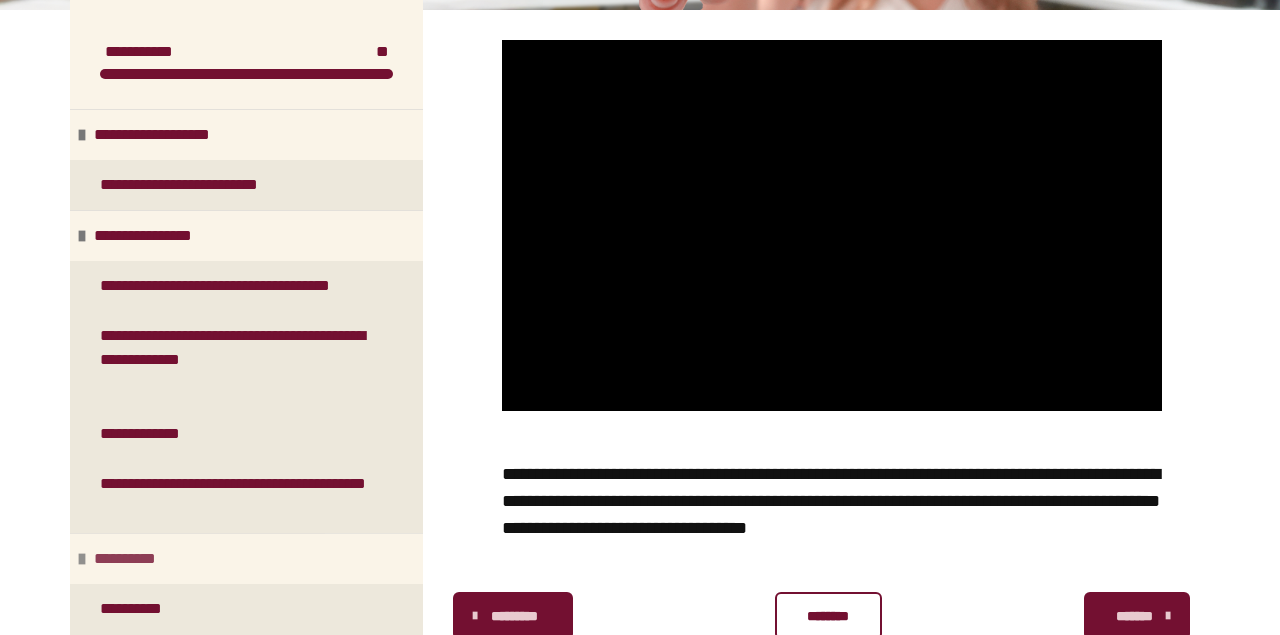 type 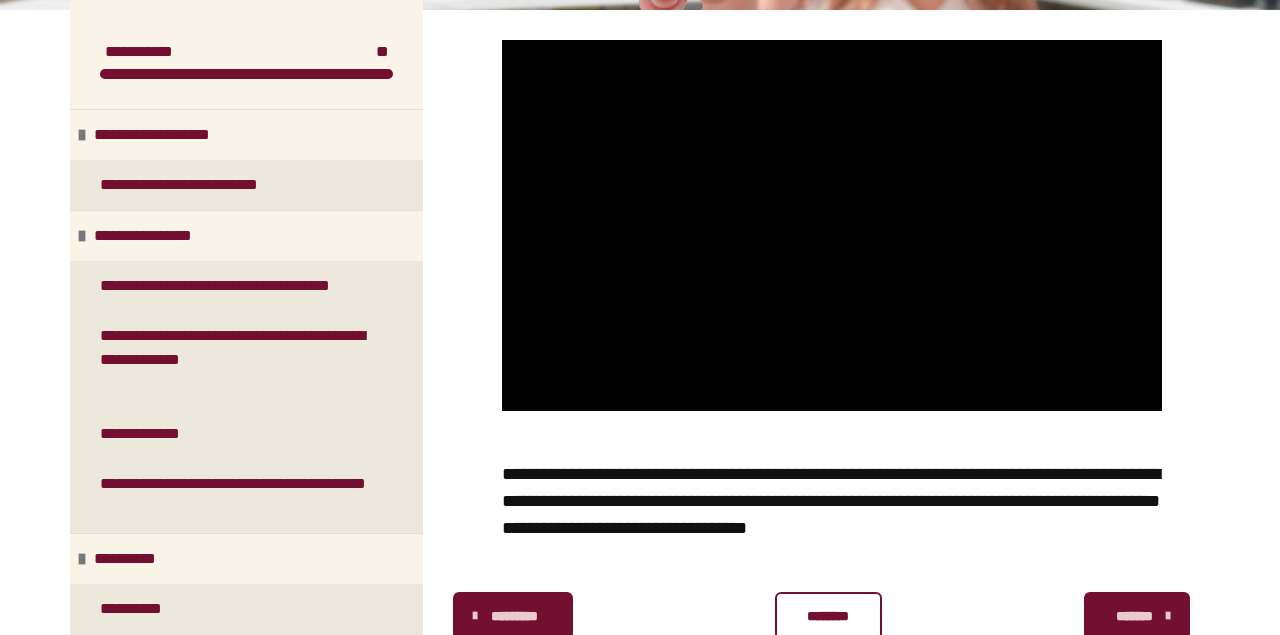 click on "**********" at bounding box center [640, 209] 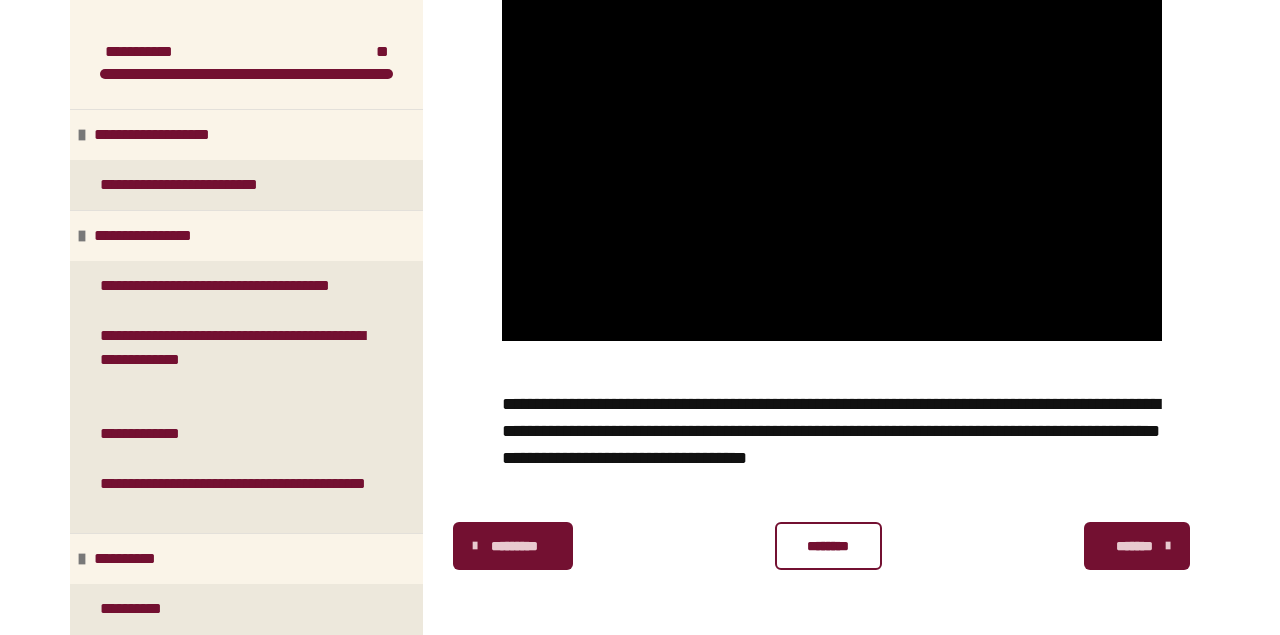 scroll, scrollTop: 448, scrollLeft: 0, axis: vertical 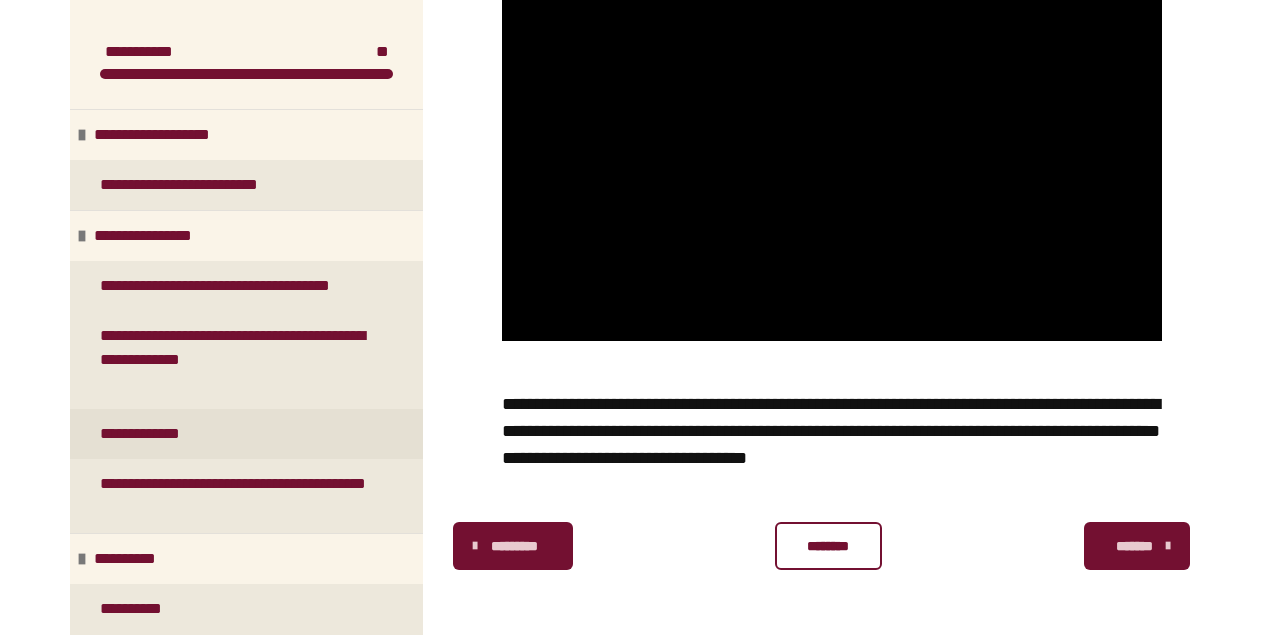 click on "**********" at bounding box center (246, 434) 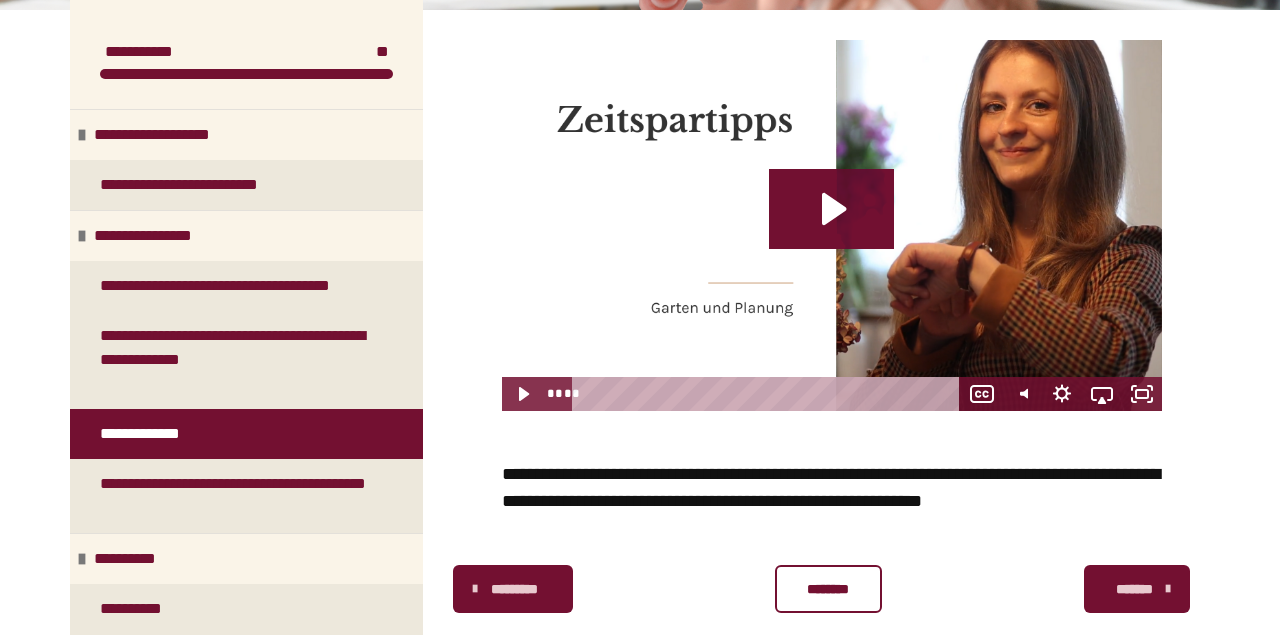 click on "**********" at bounding box center (640, 209) 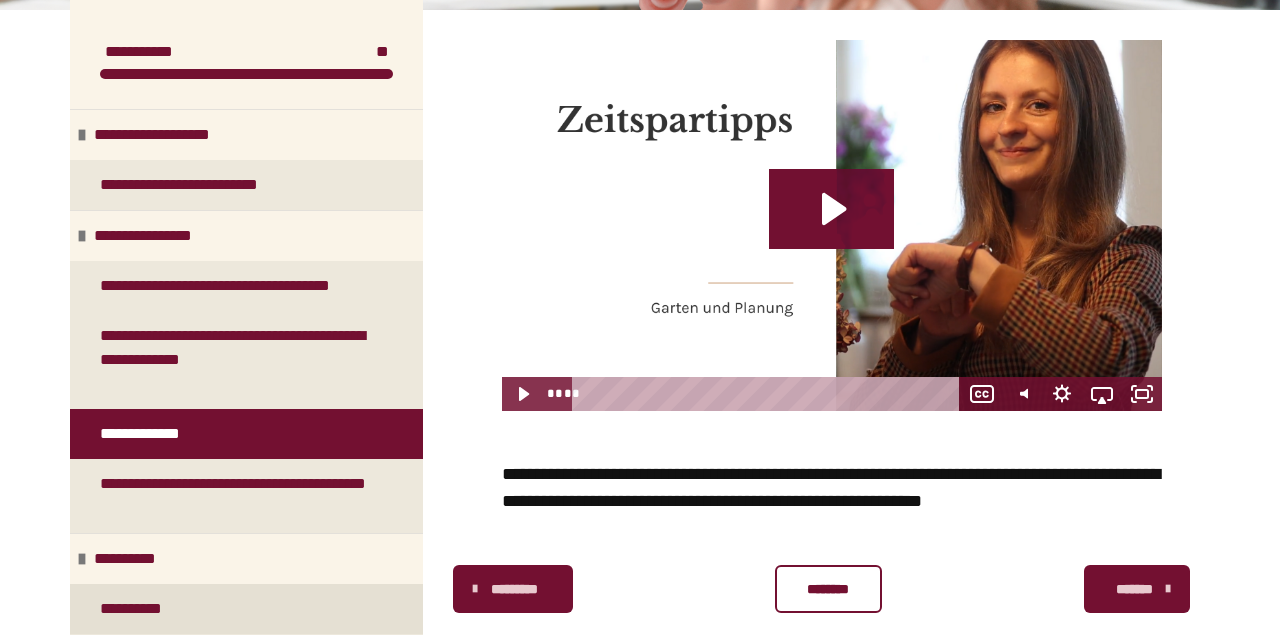 click on "**********" at bounding box center [246, 609] 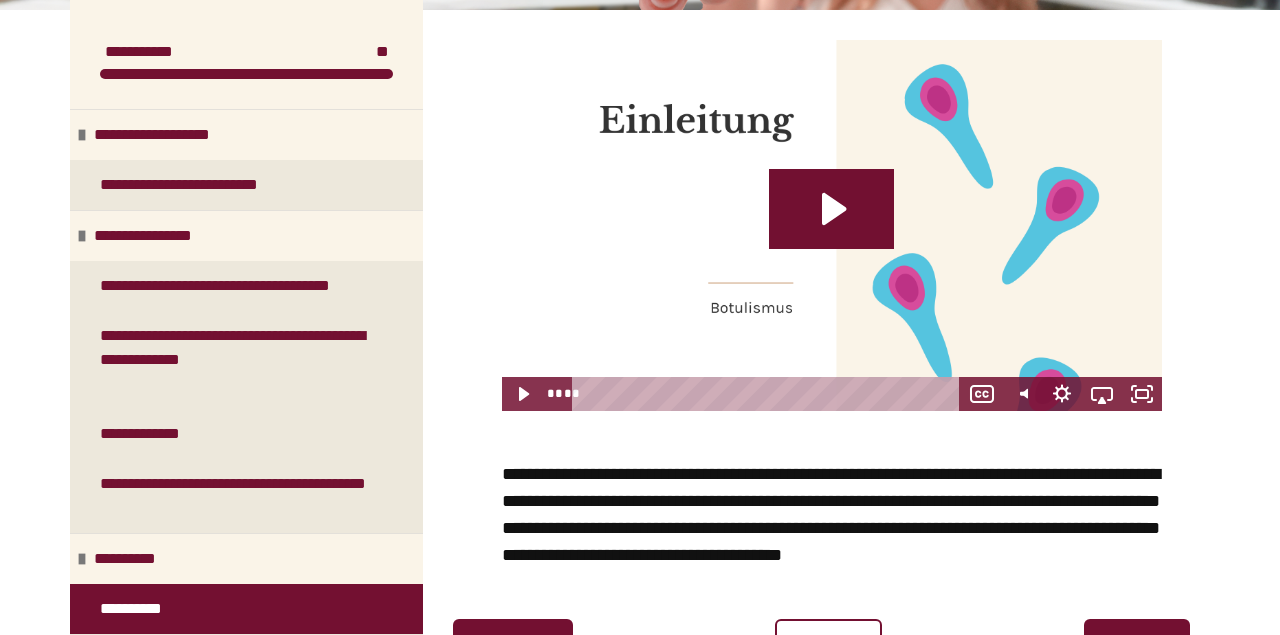 click on "**********" at bounding box center [640, 220] 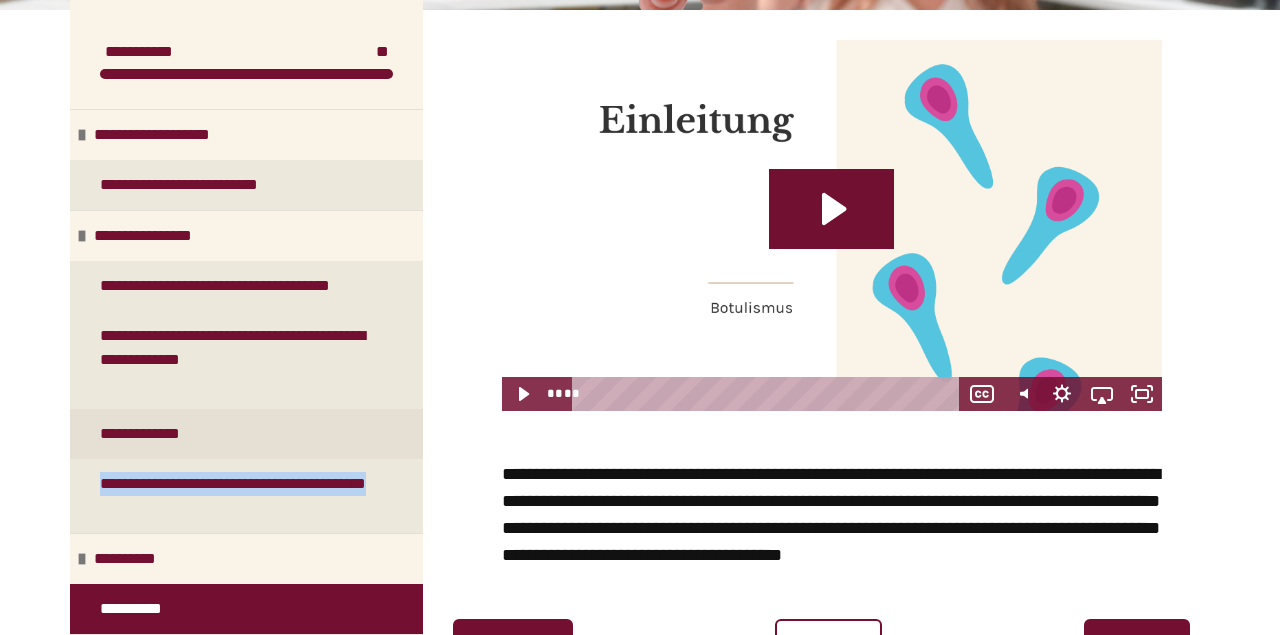 drag, startPoint x: 240, startPoint y: 502, endPoint x: 254, endPoint y: 423, distance: 80.23092 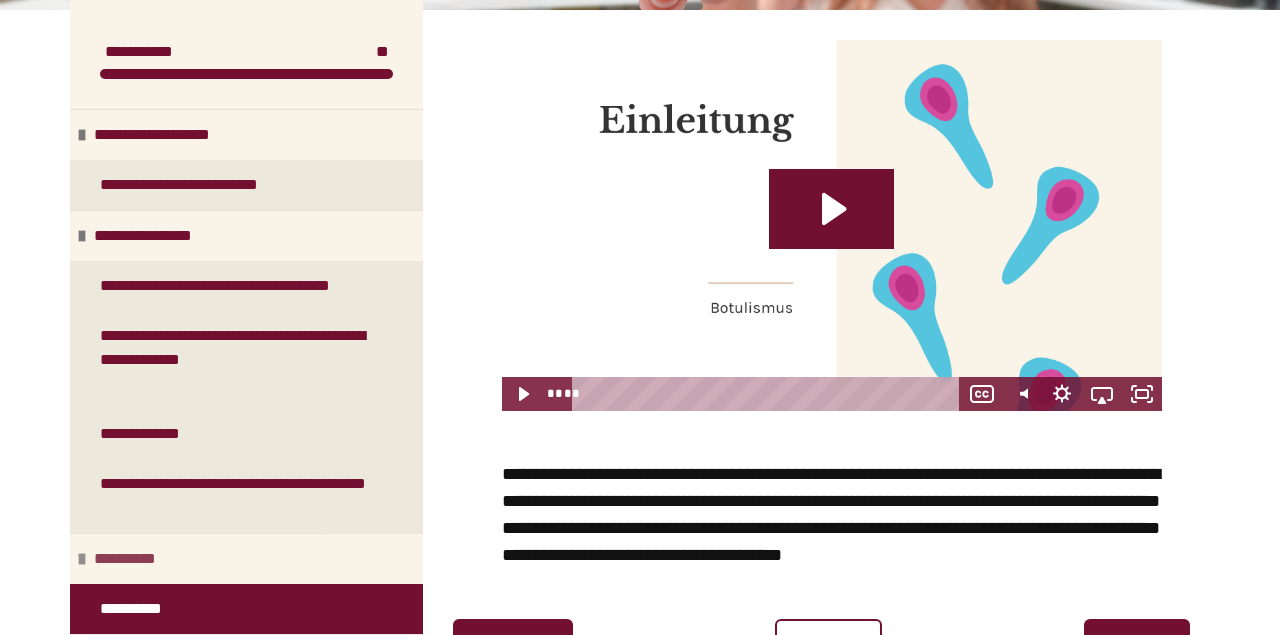 click on "**********" at bounding box center (246, 558) 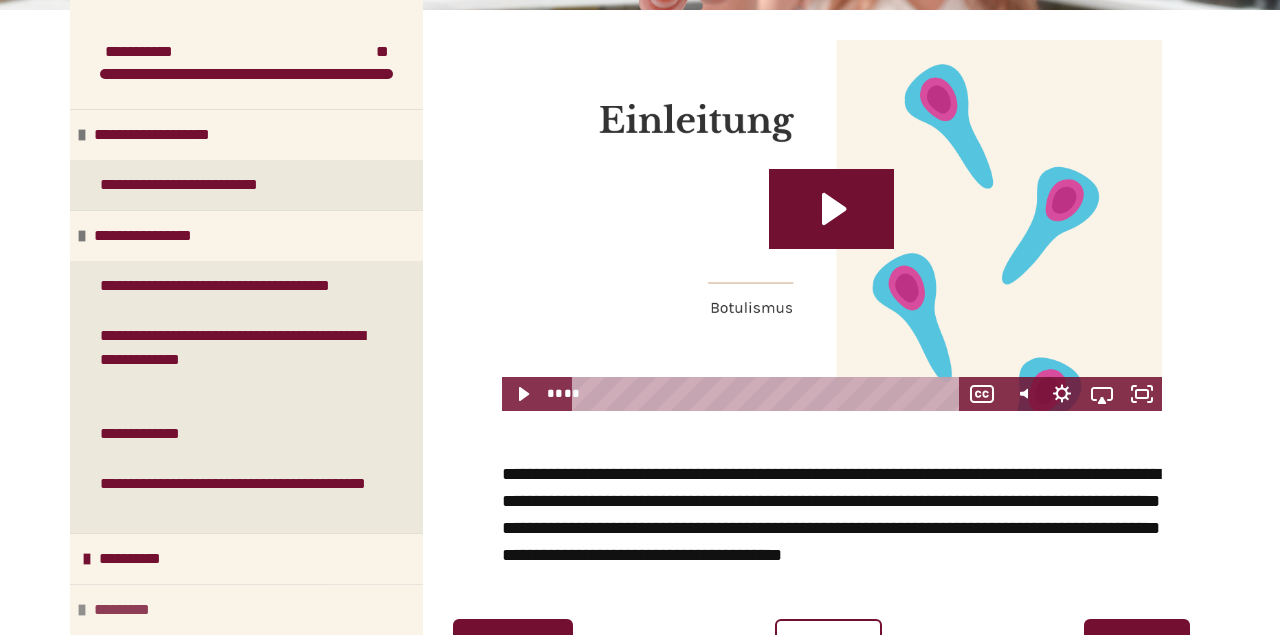click on "*********" at bounding box center (132, 610) 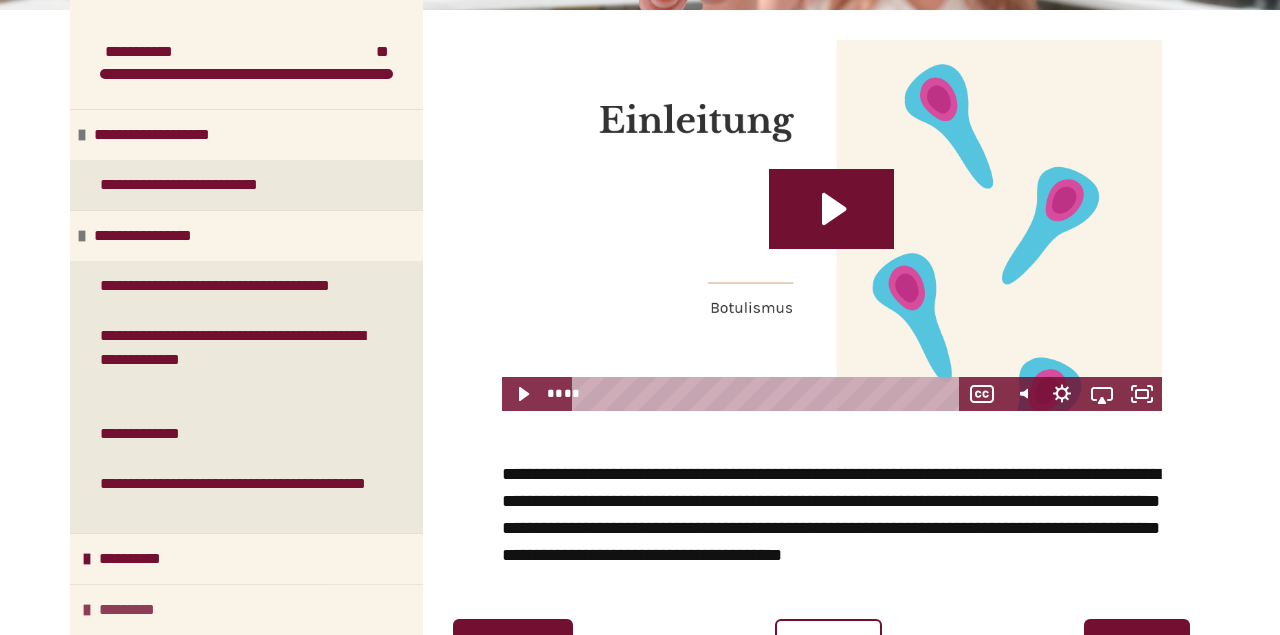 click on "*********" at bounding box center (137, 610) 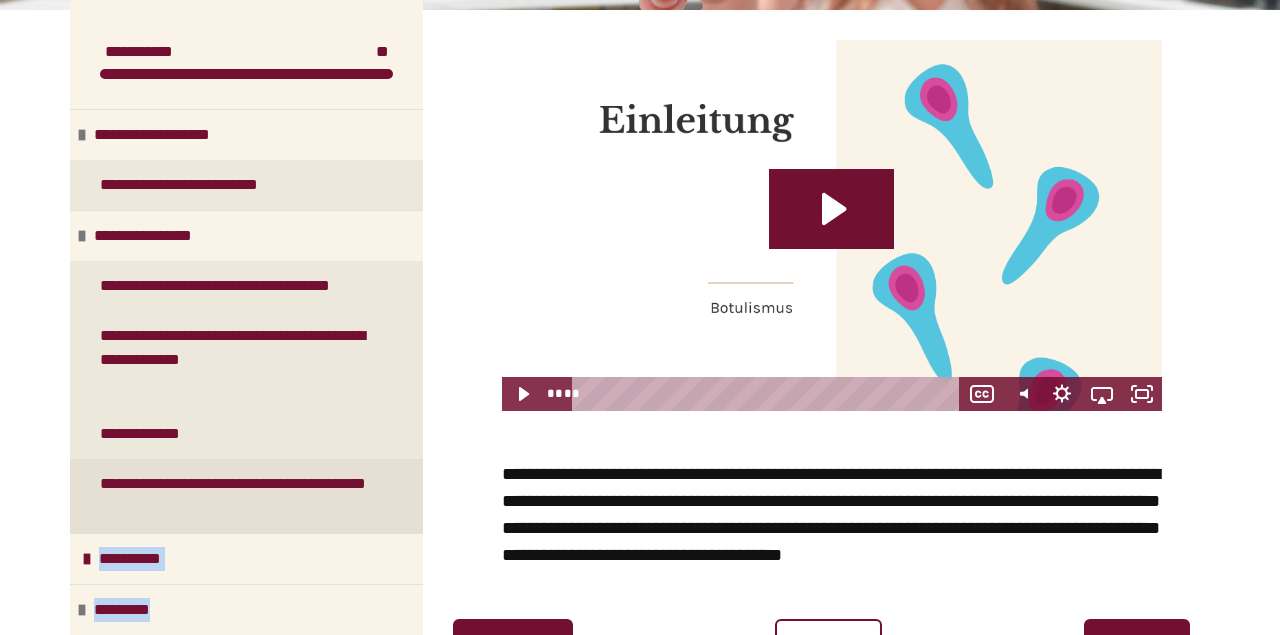 drag, startPoint x: 222, startPoint y: 606, endPoint x: 246, endPoint y: 520, distance: 89.28606 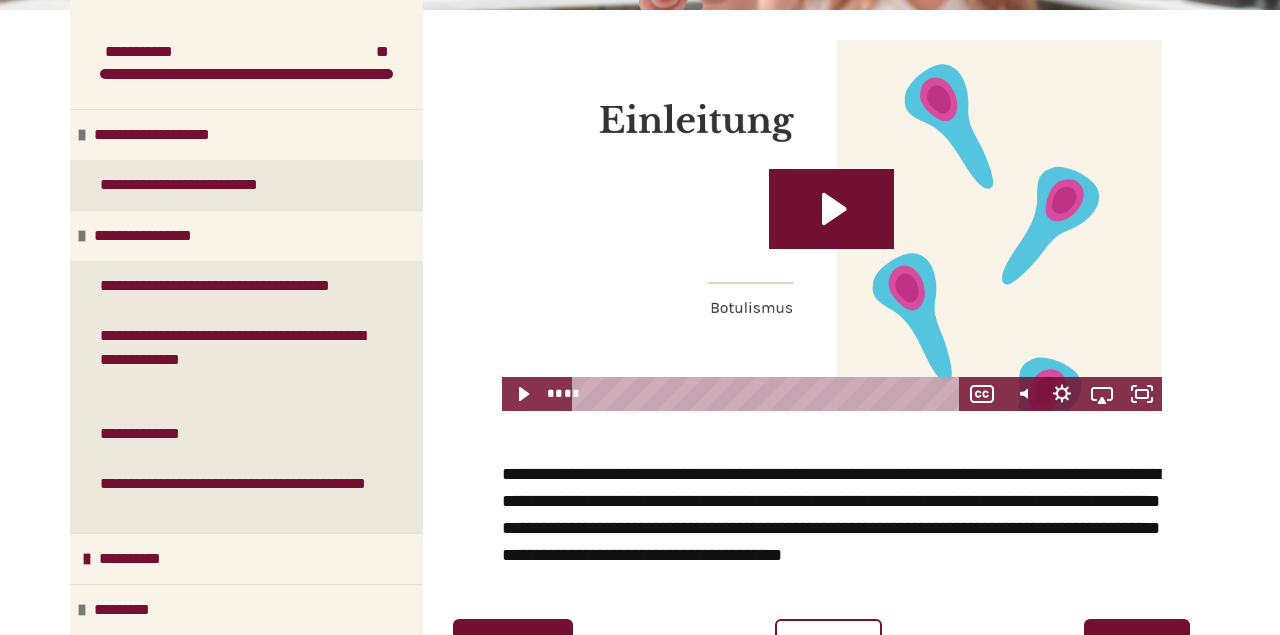 click on "**********" at bounding box center [640, 220] 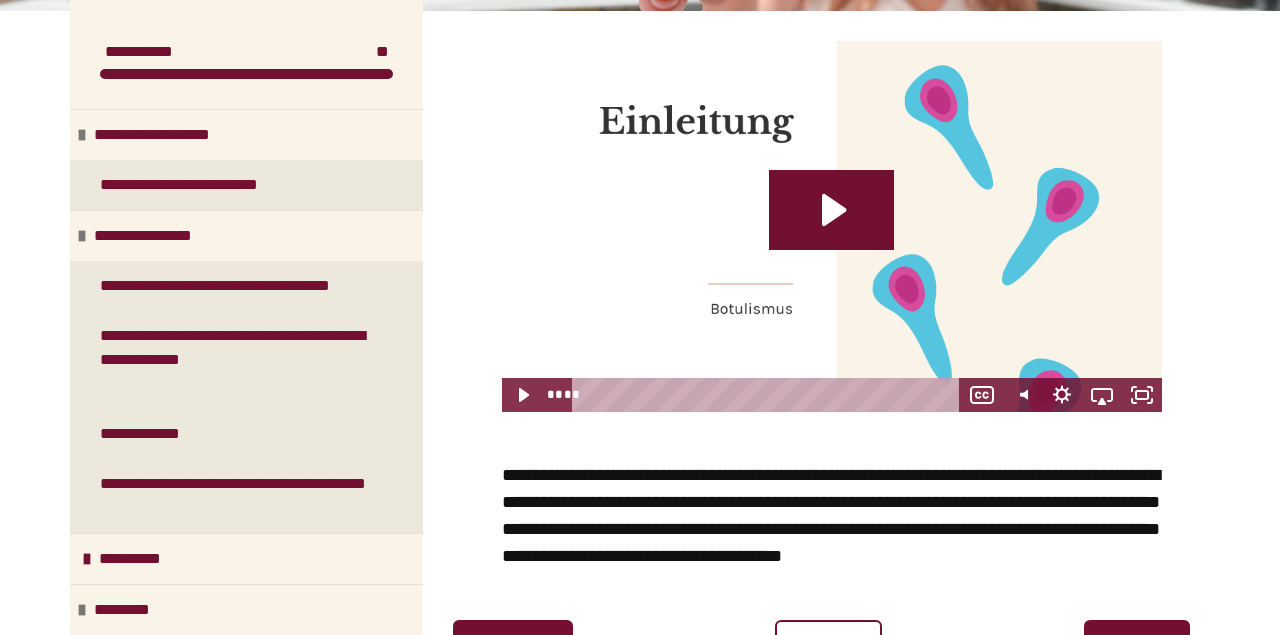 click on "**********" at bounding box center [640, 221] 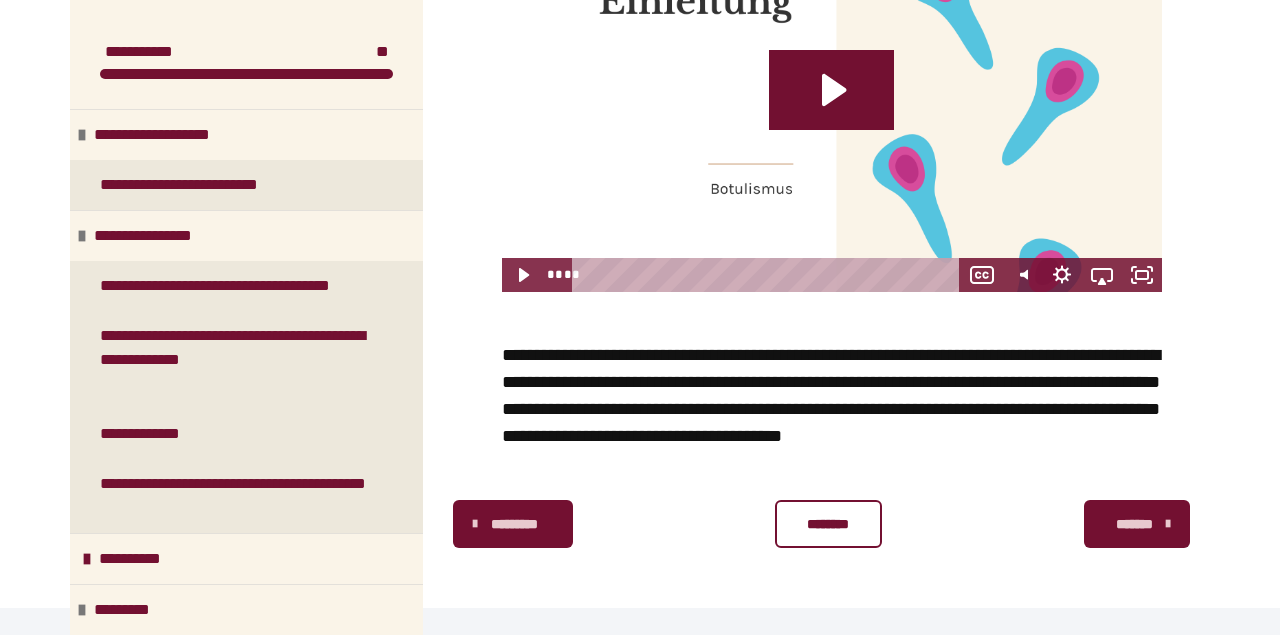 scroll, scrollTop: 497, scrollLeft: 0, axis: vertical 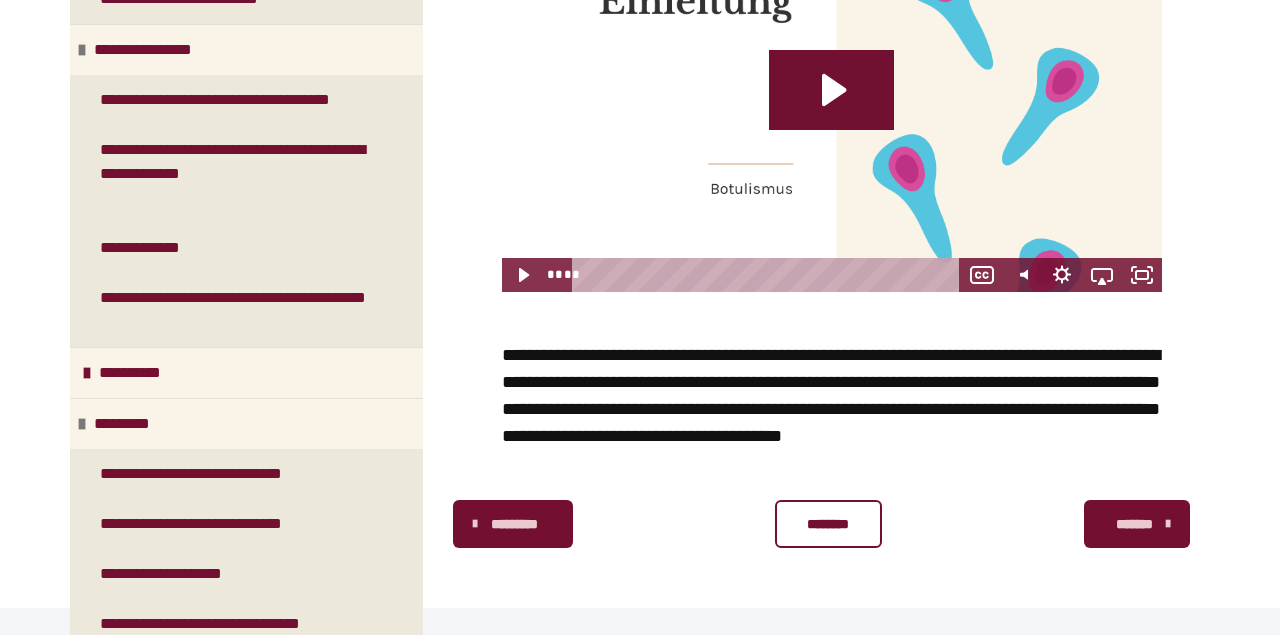 click on "**********" at bounding box center [640, 249] 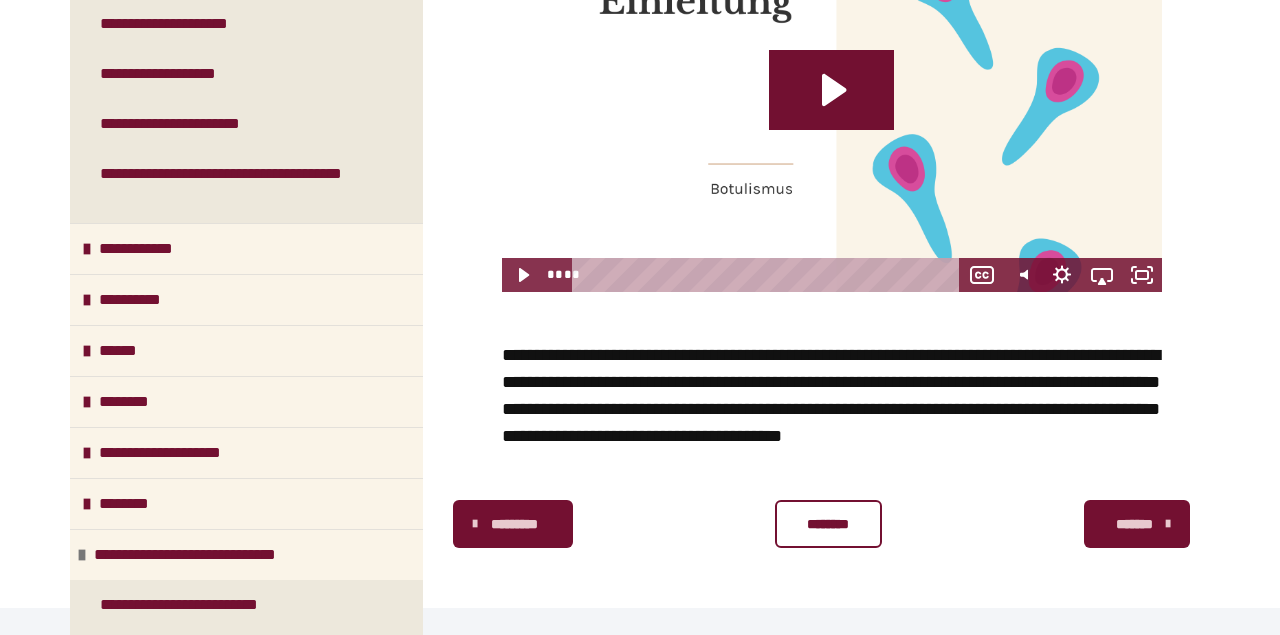 scroll, scrollTop: 1145, scrollLeft: 0, axis: vertical 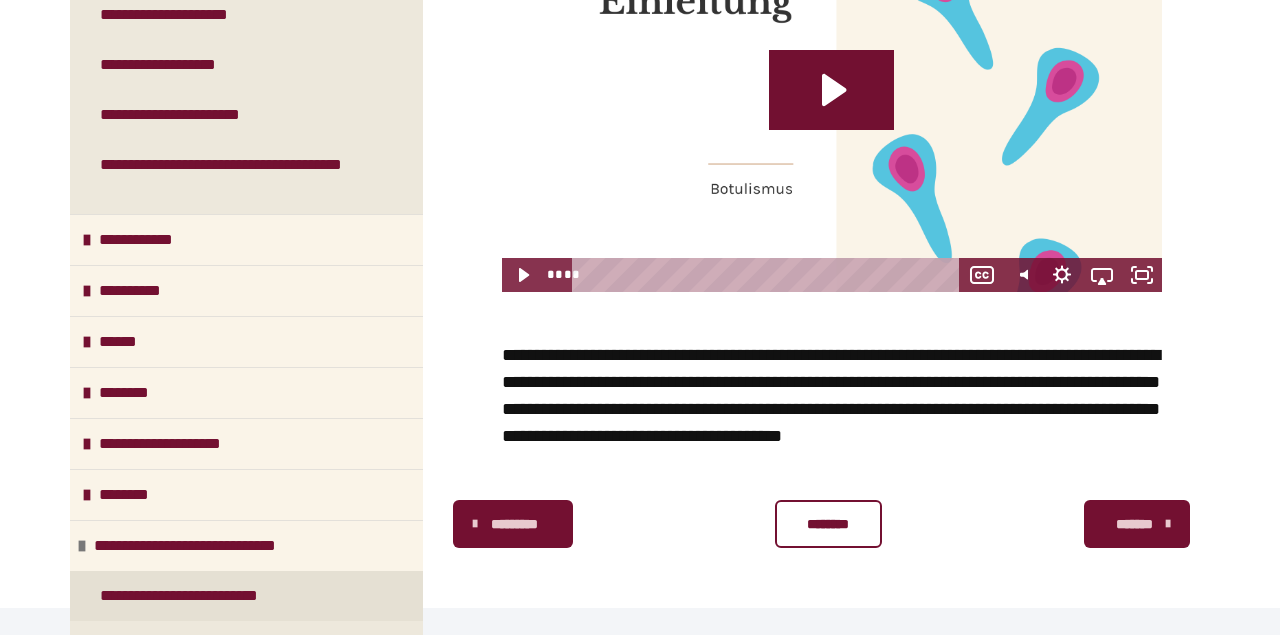 click on "**********" at bounding box center [195, 596] 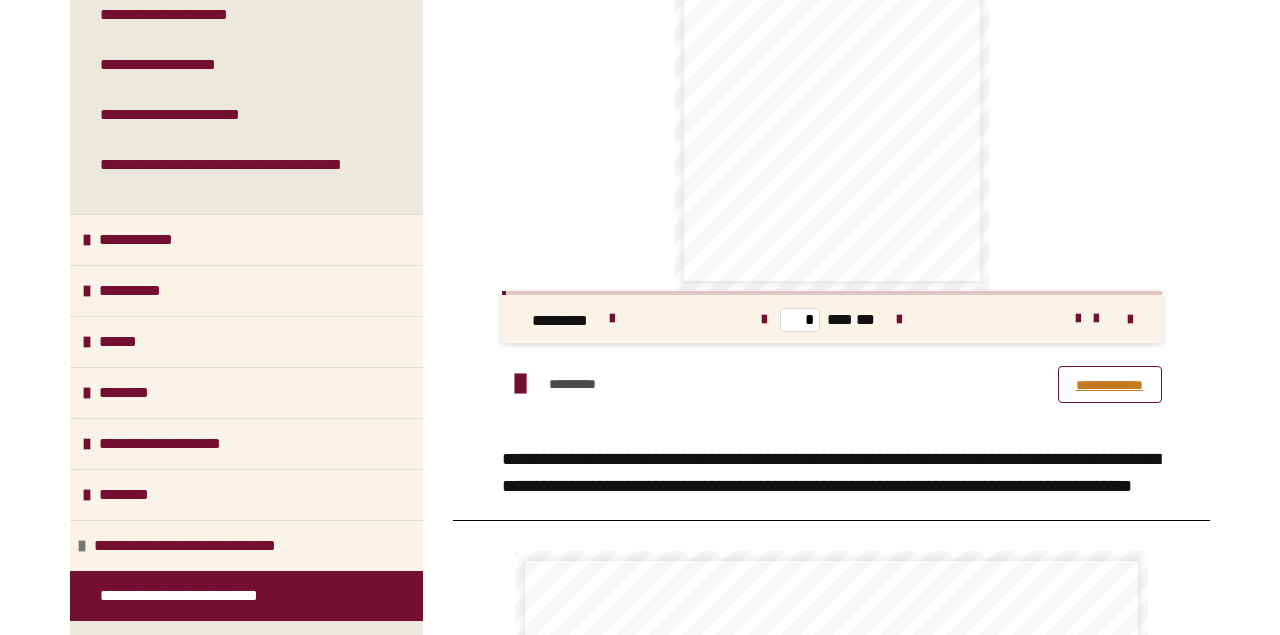 scroll, scrollTop: 739, scrollLeft: 0, axis: vertical 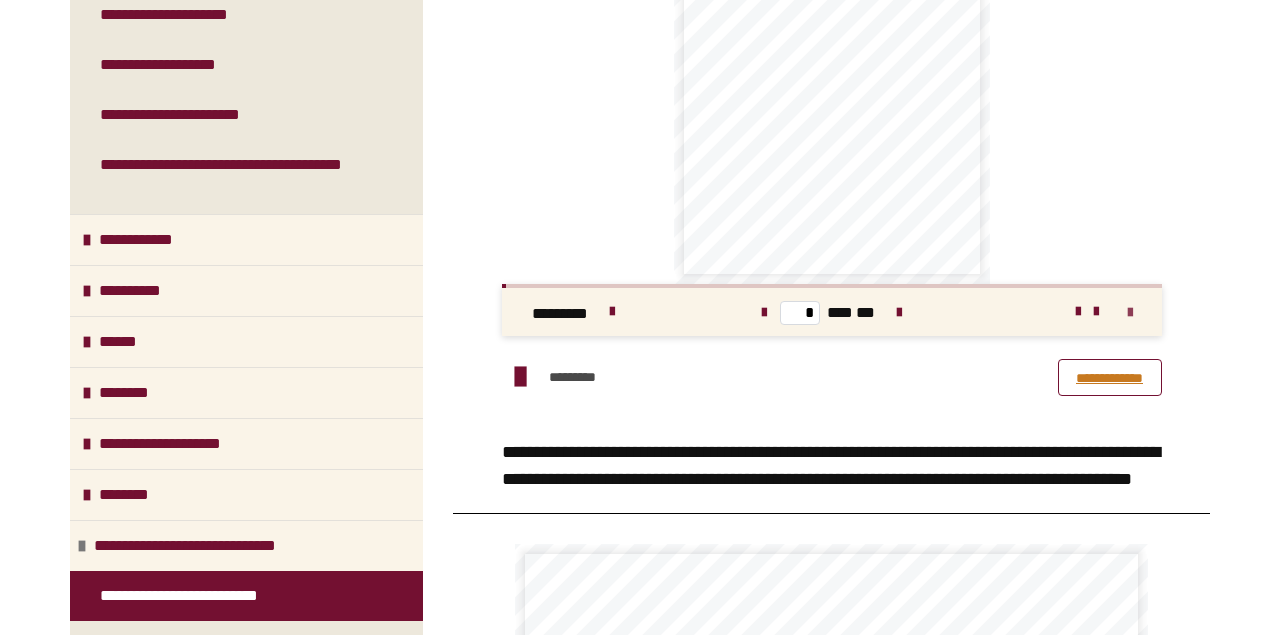 click at bounding box center (1130, 313) 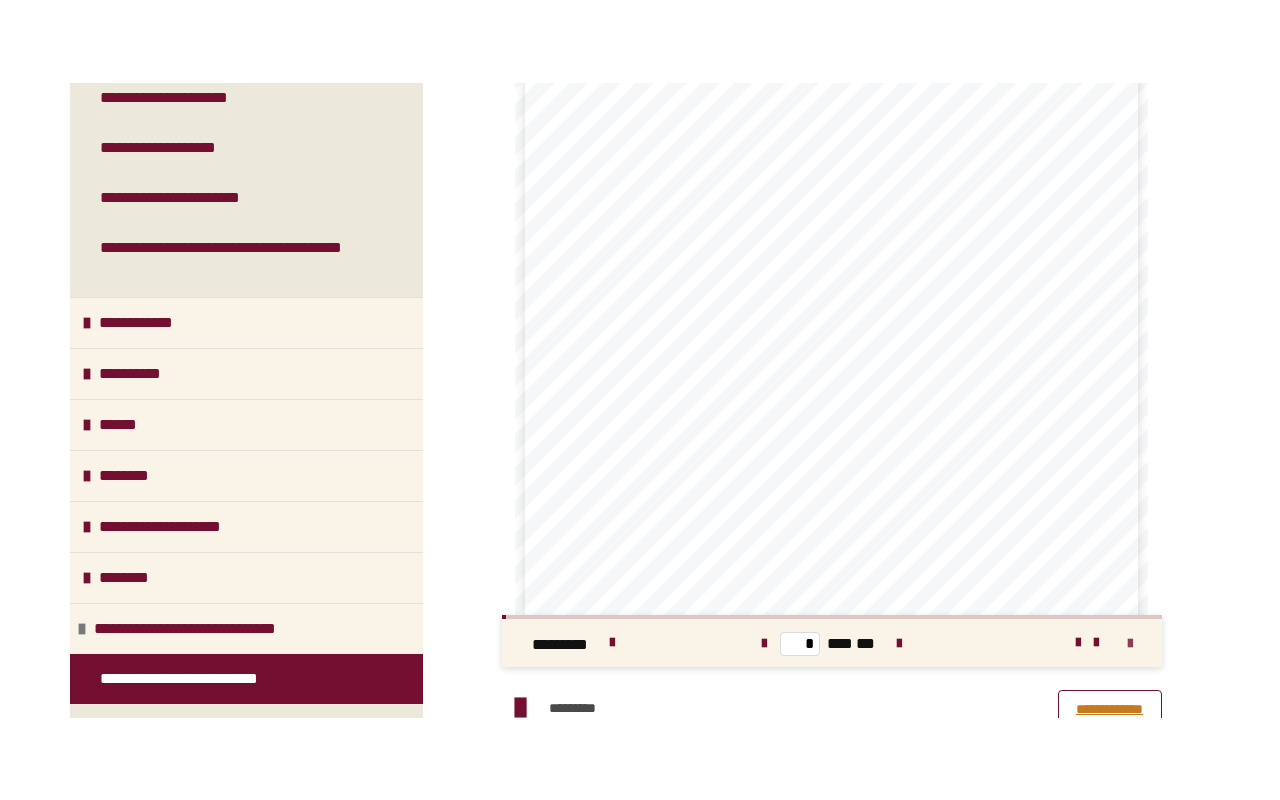 scroll, scrollTop: 0, scrollLeft: 0, axis: both 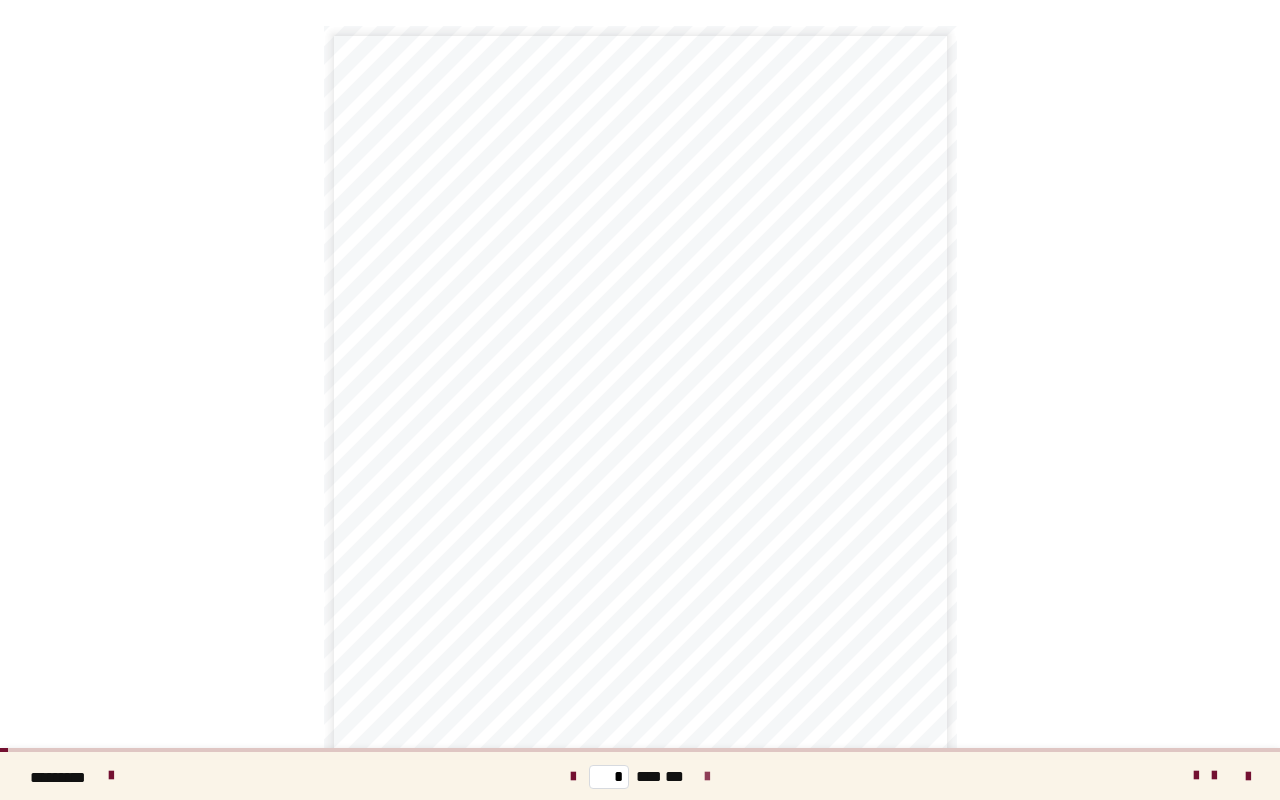click at bounding box center [707, 777] 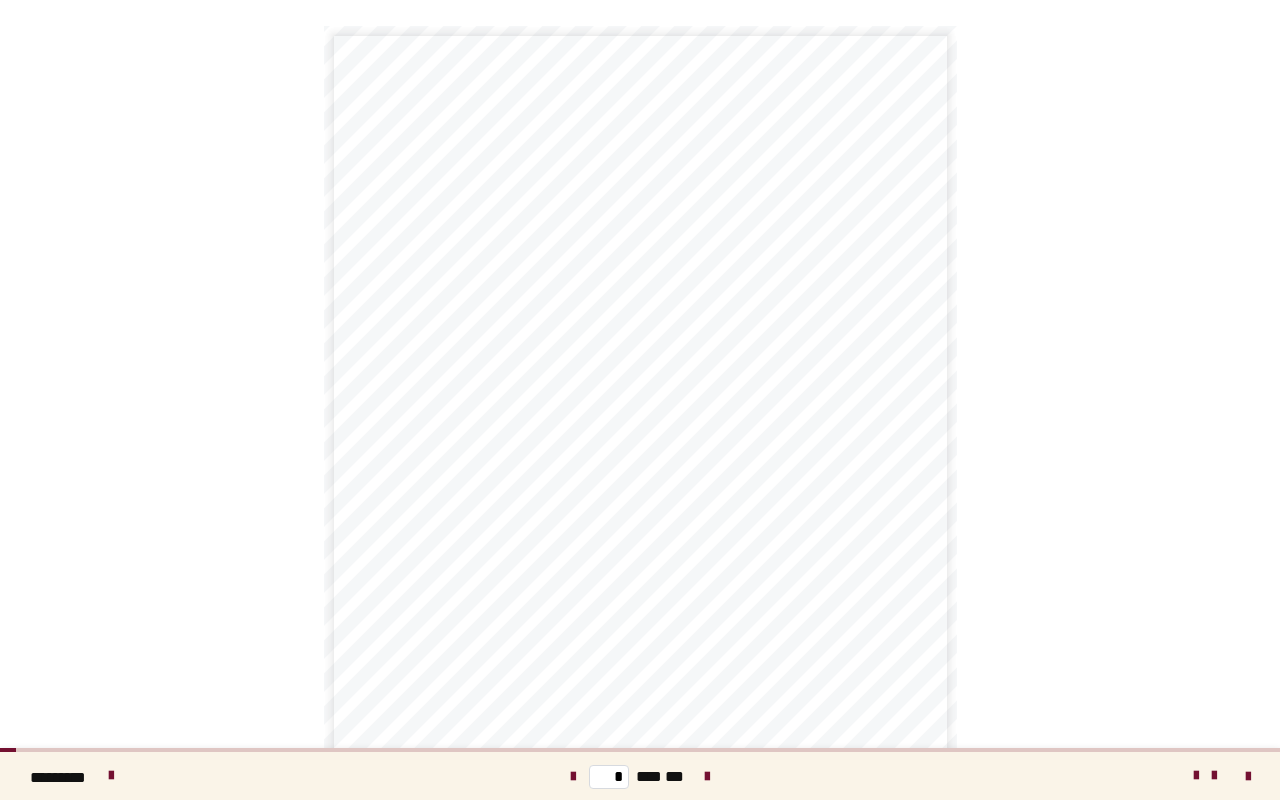 click on "**********" at bounding box center [640, 400] 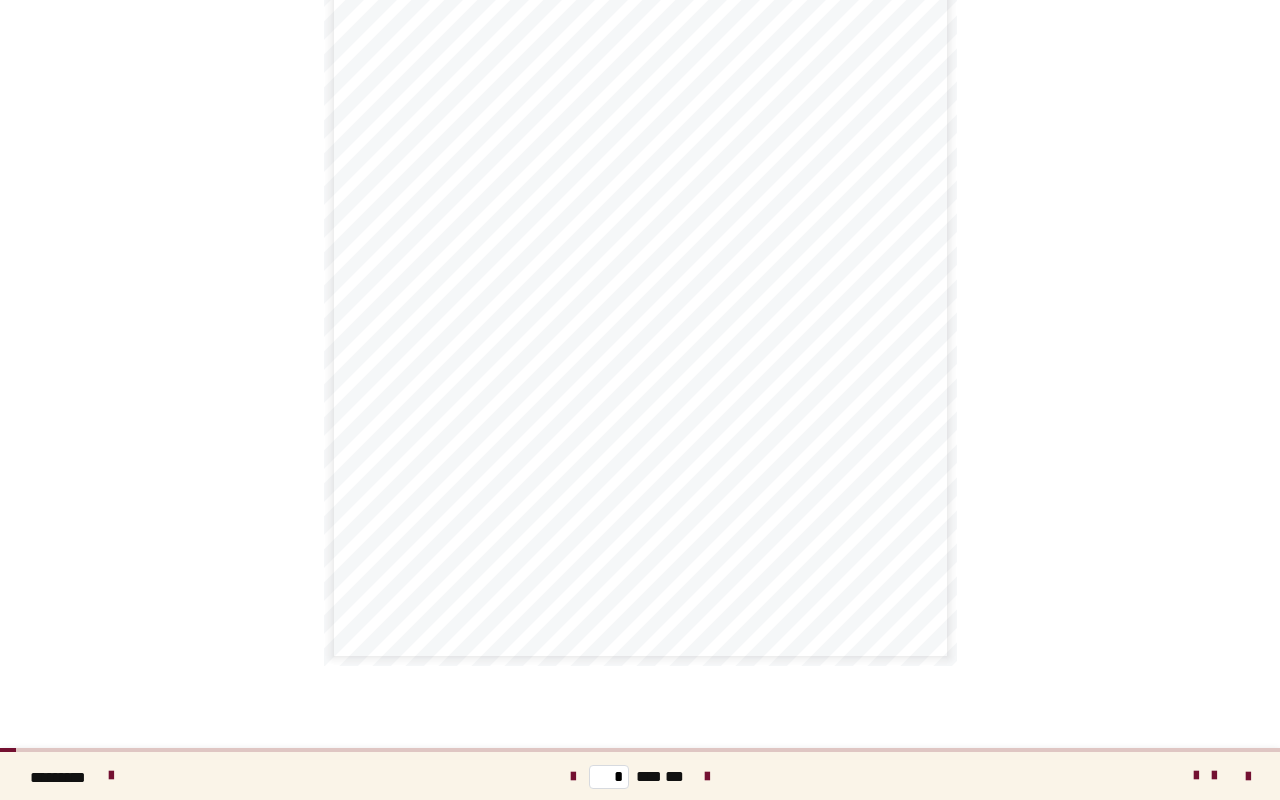 scroll, scrollTop: 303, scrollLeft: 0, axis: vertical 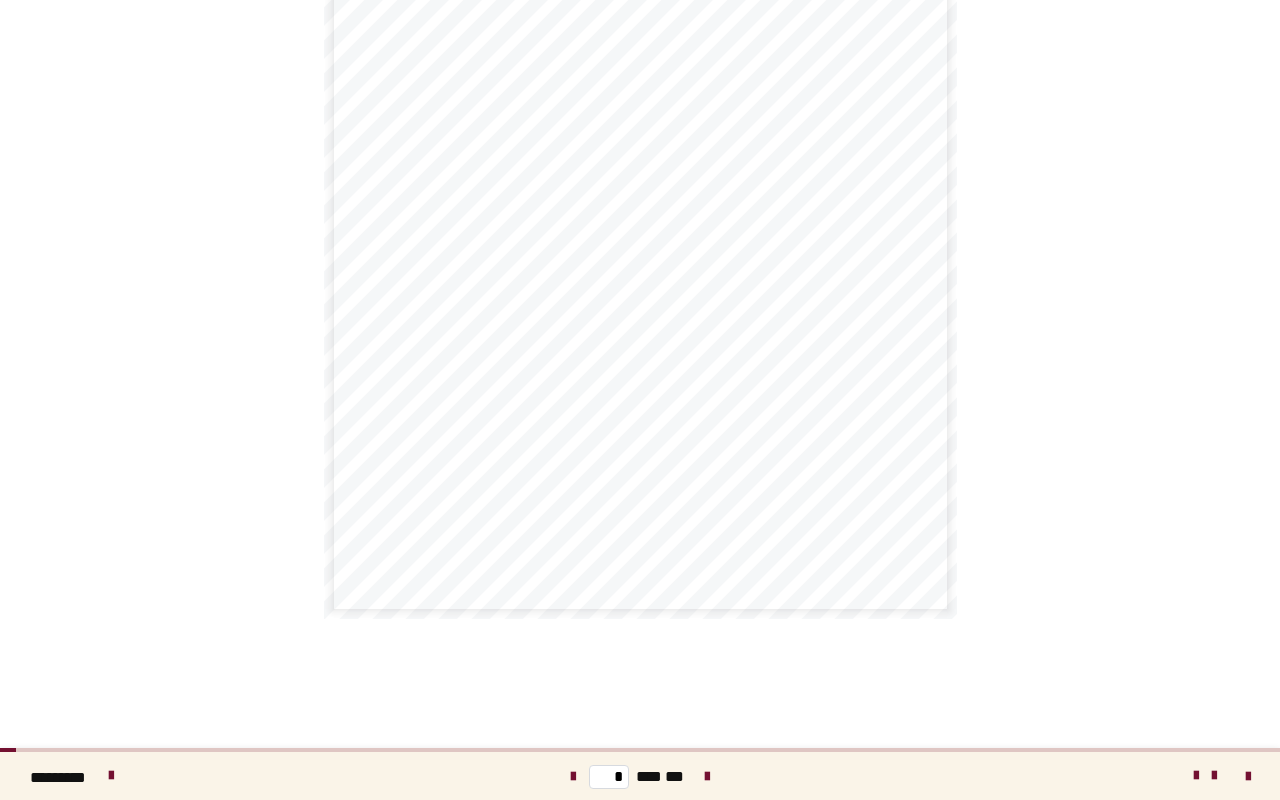 click on "**********" at bounding box center (777, 444) 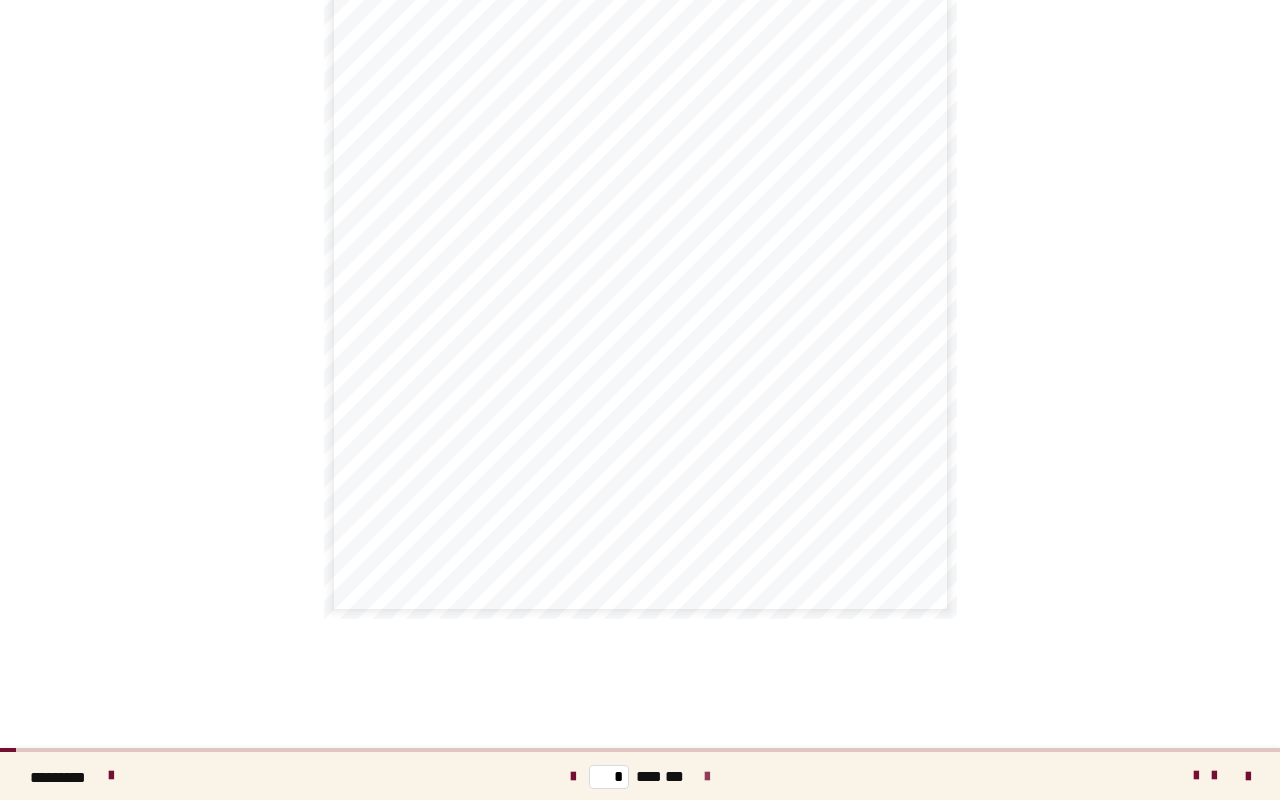 click at bounding box center [707, 777] 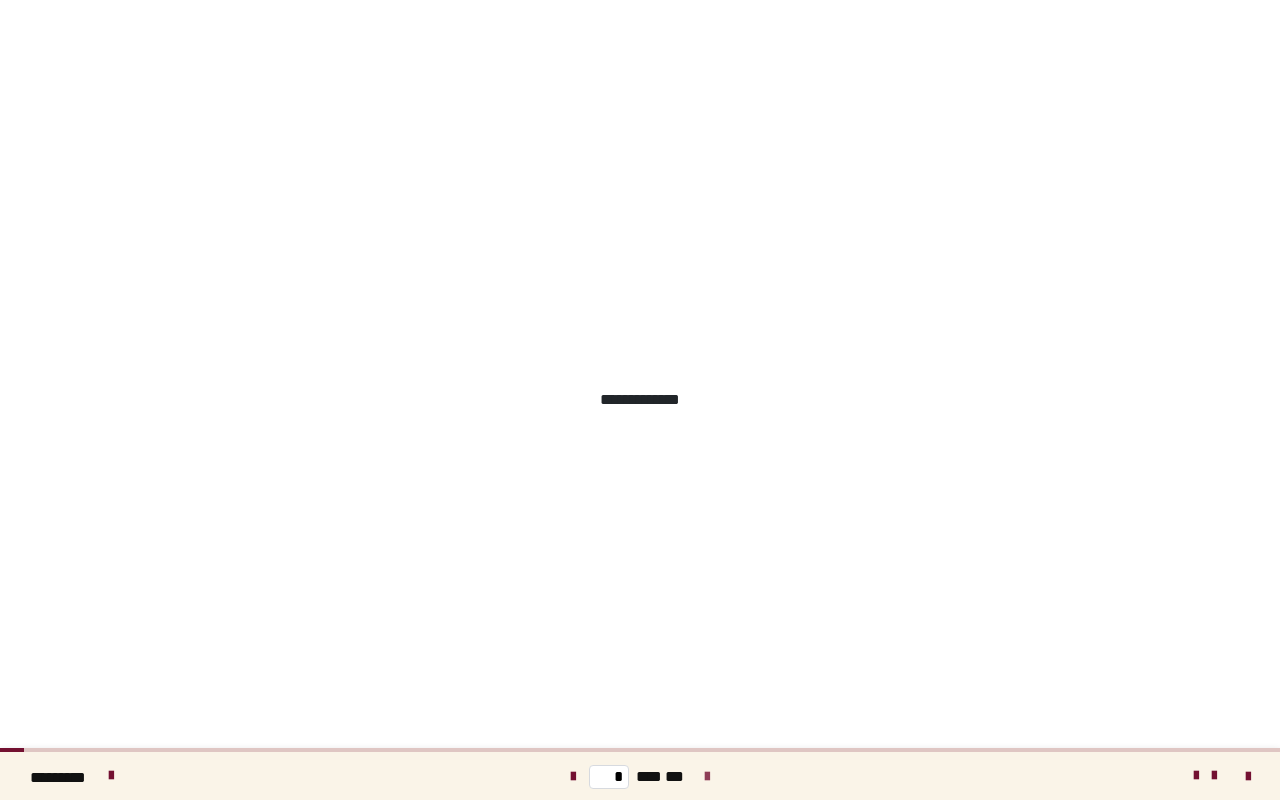 click at bounding box center (707, 777) 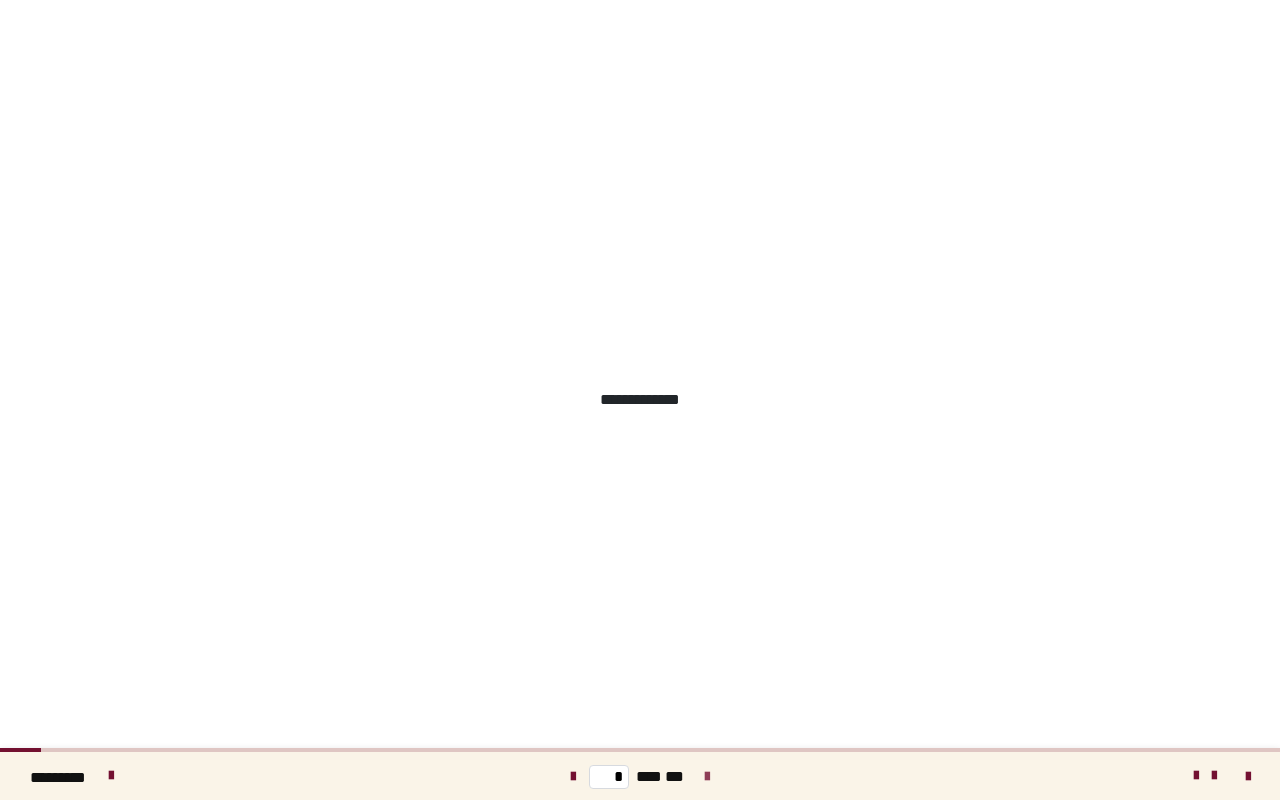 click at bounding box center (707, 777) 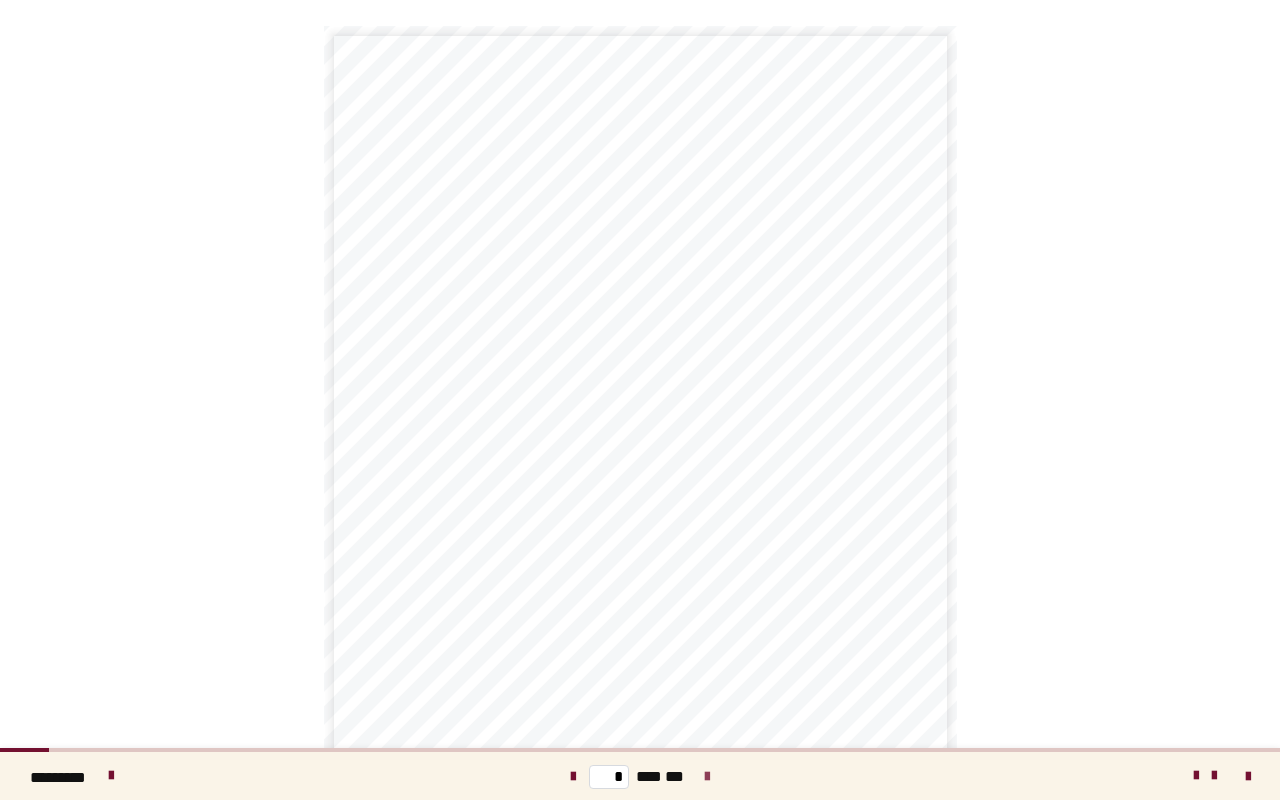 click at bounding box center [707, 777] 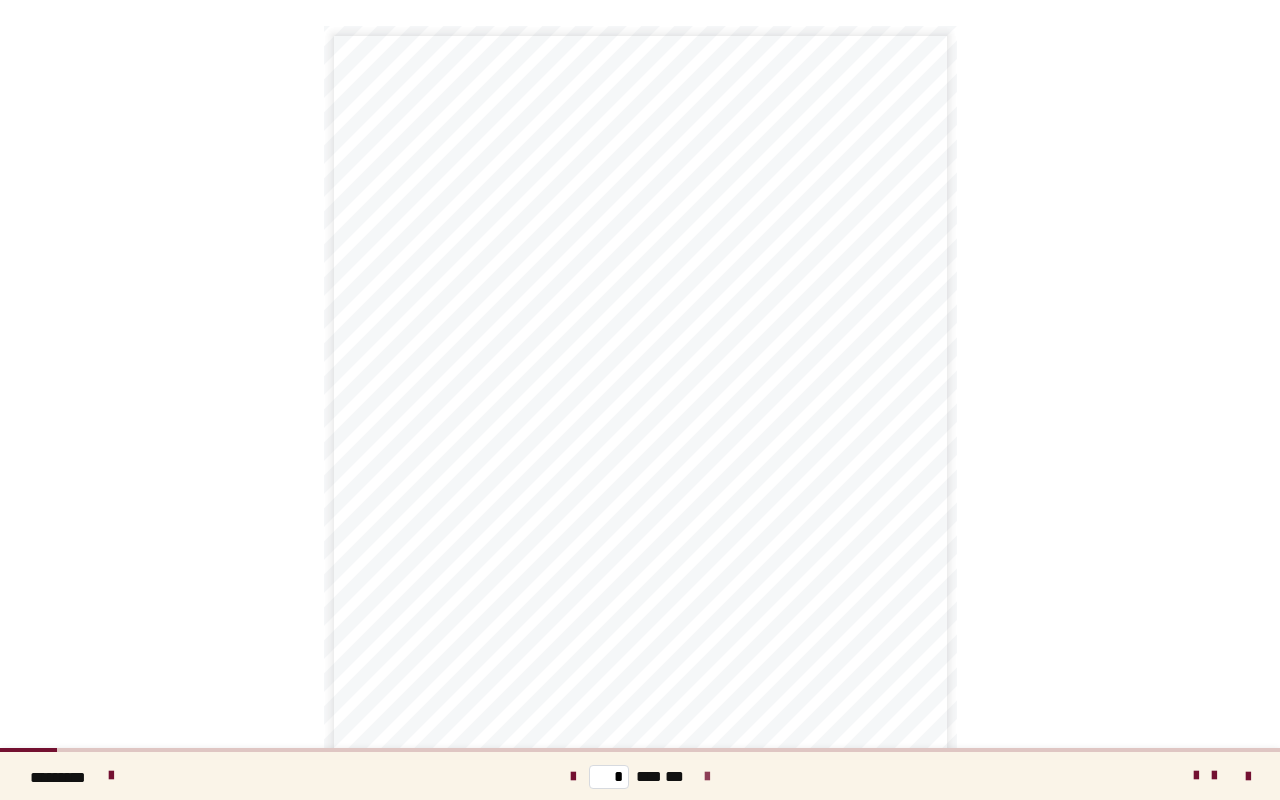 click at bounding box center [707, 777] 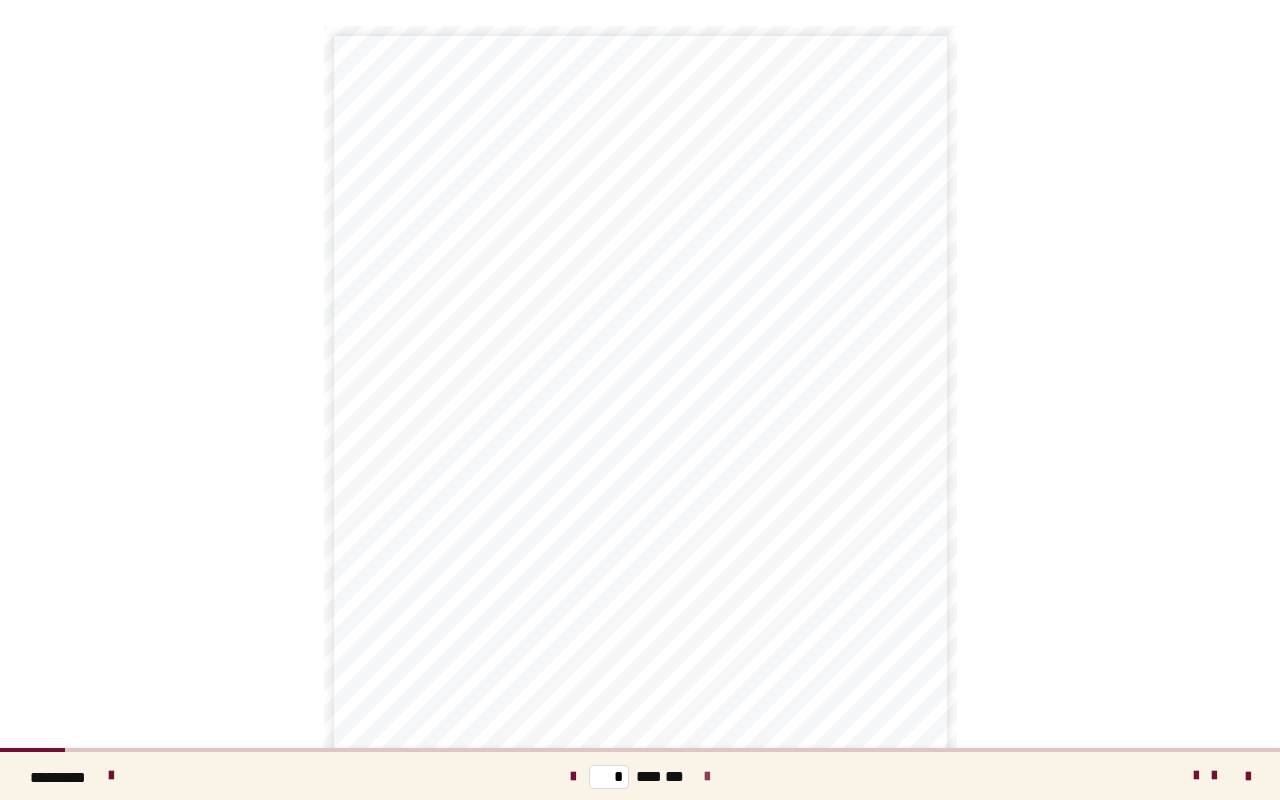 click at bounding box center [707, 777] 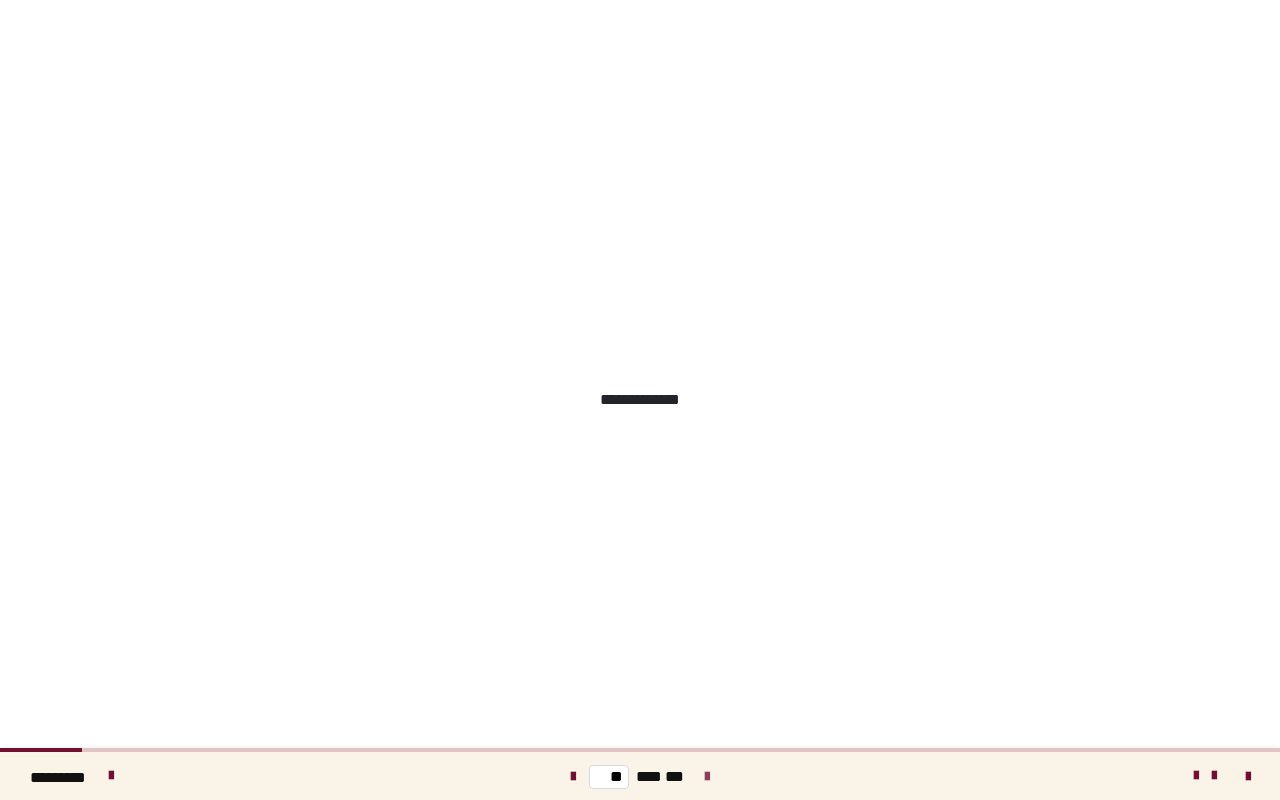 click at bounding box center (707, 777) 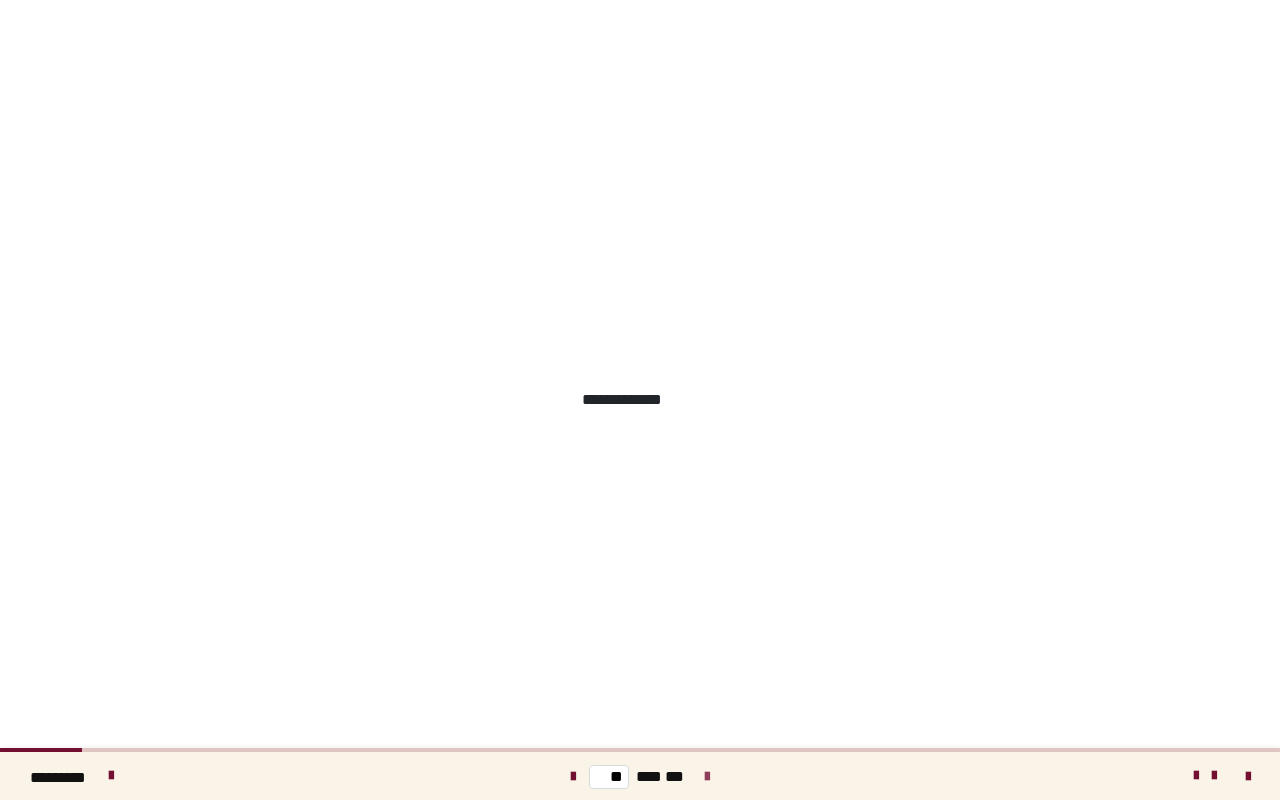 click at bounding box center (707, 777) 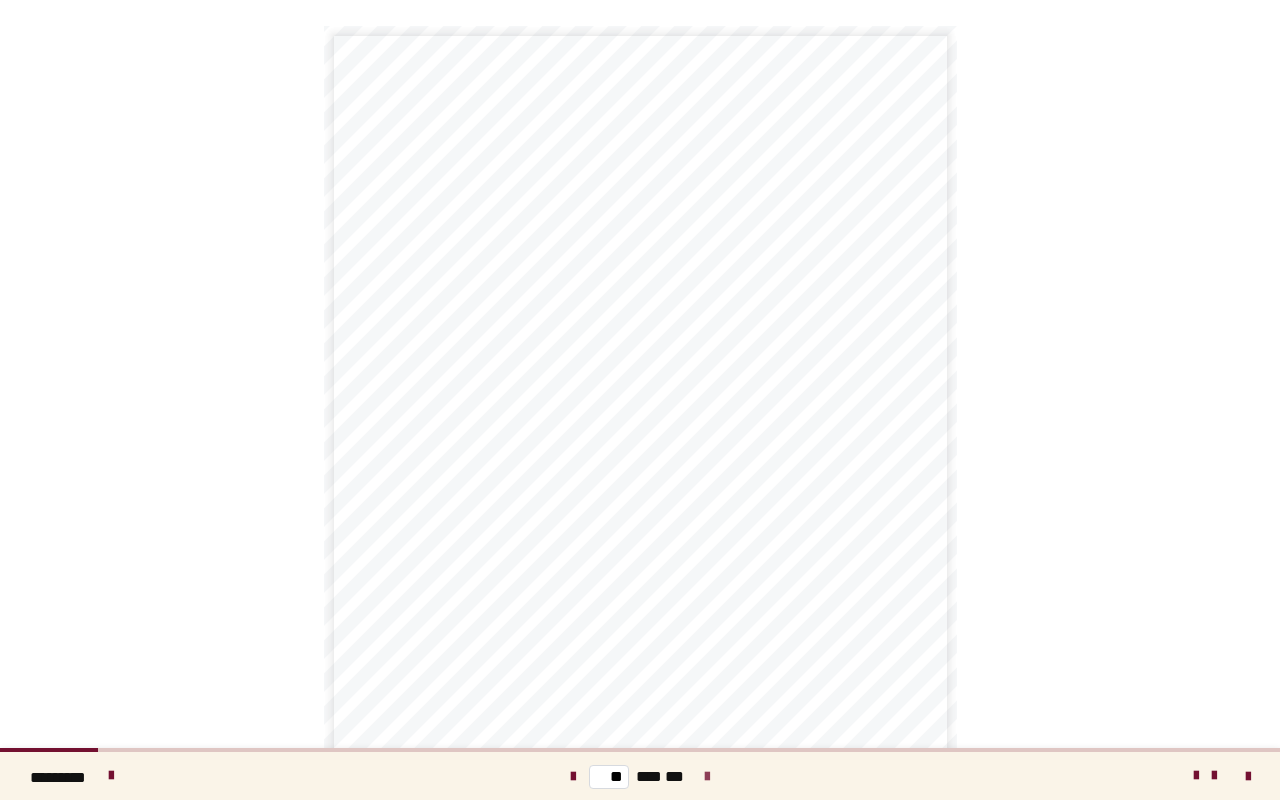 click at bounding box center [707, 777] 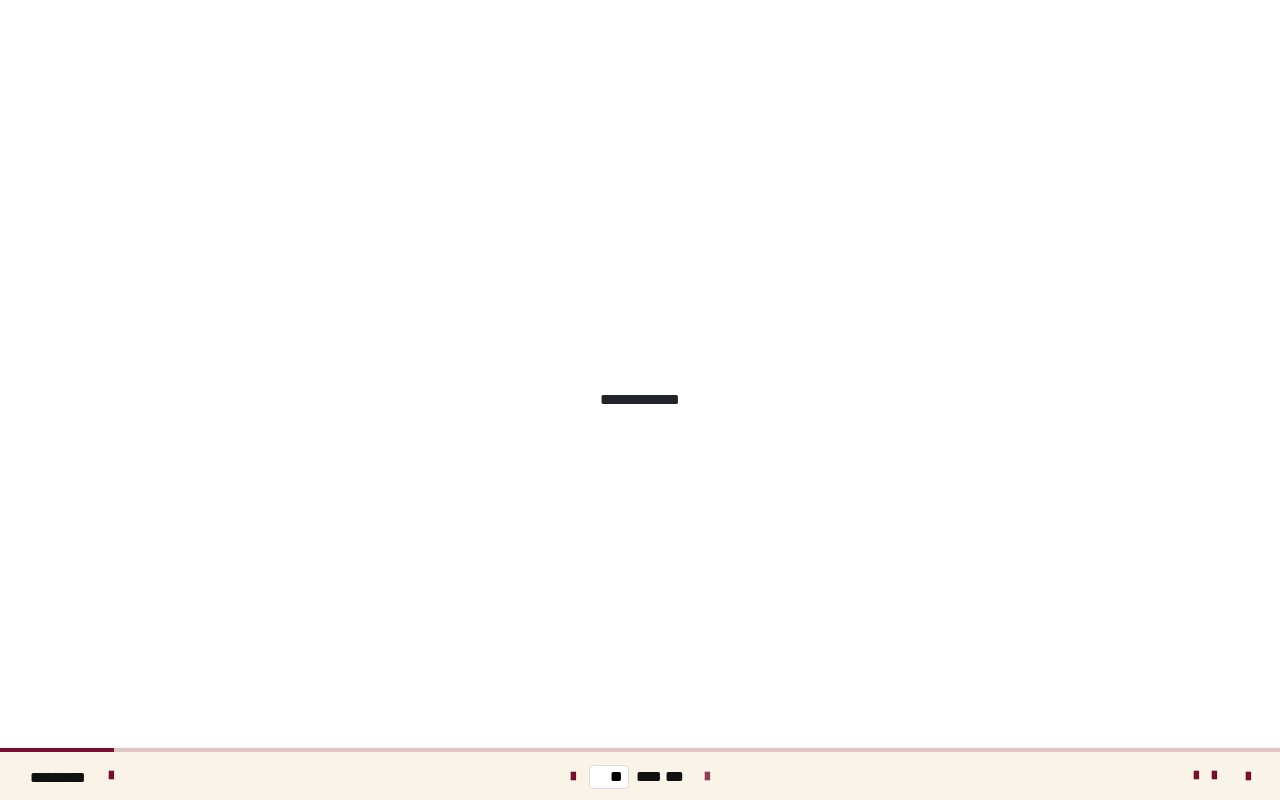 click at bounding box center [707, 777] 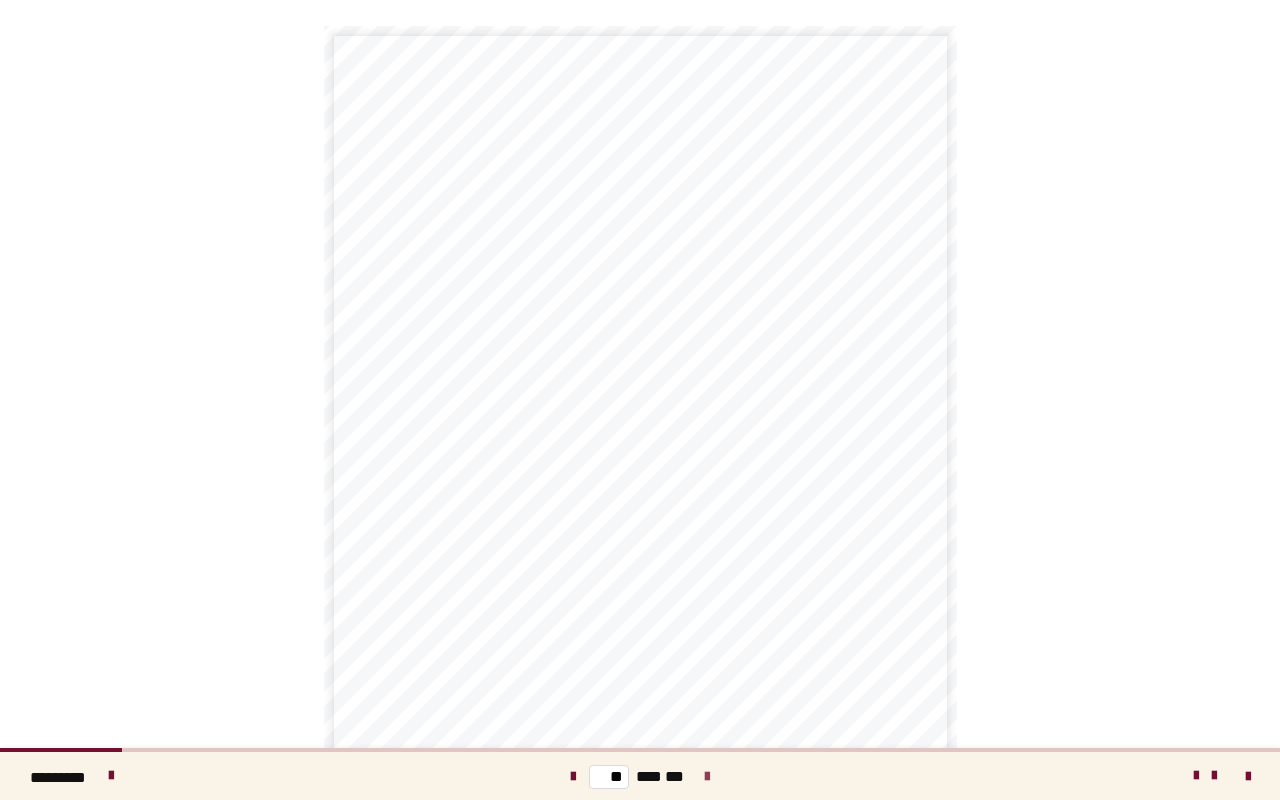 click at bounding box center (707, 777) 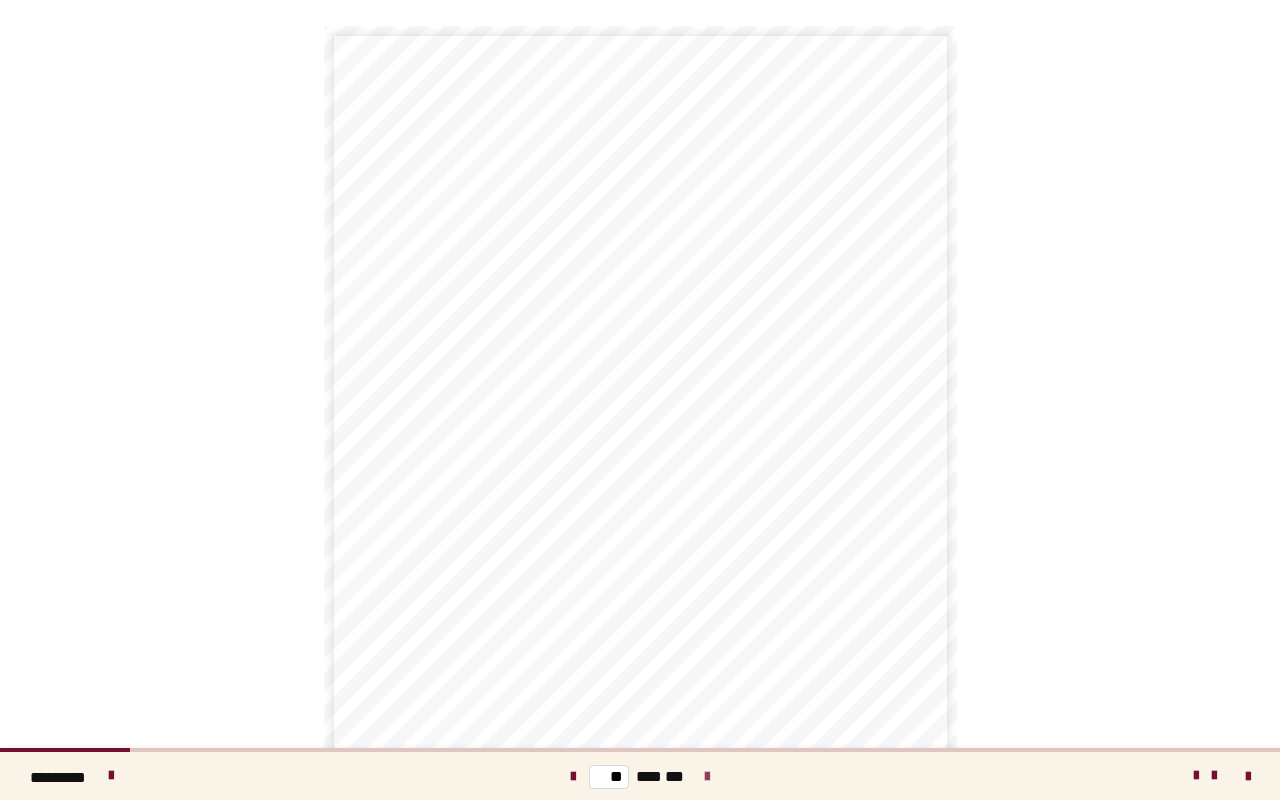 click at bounding box center (707, 777) 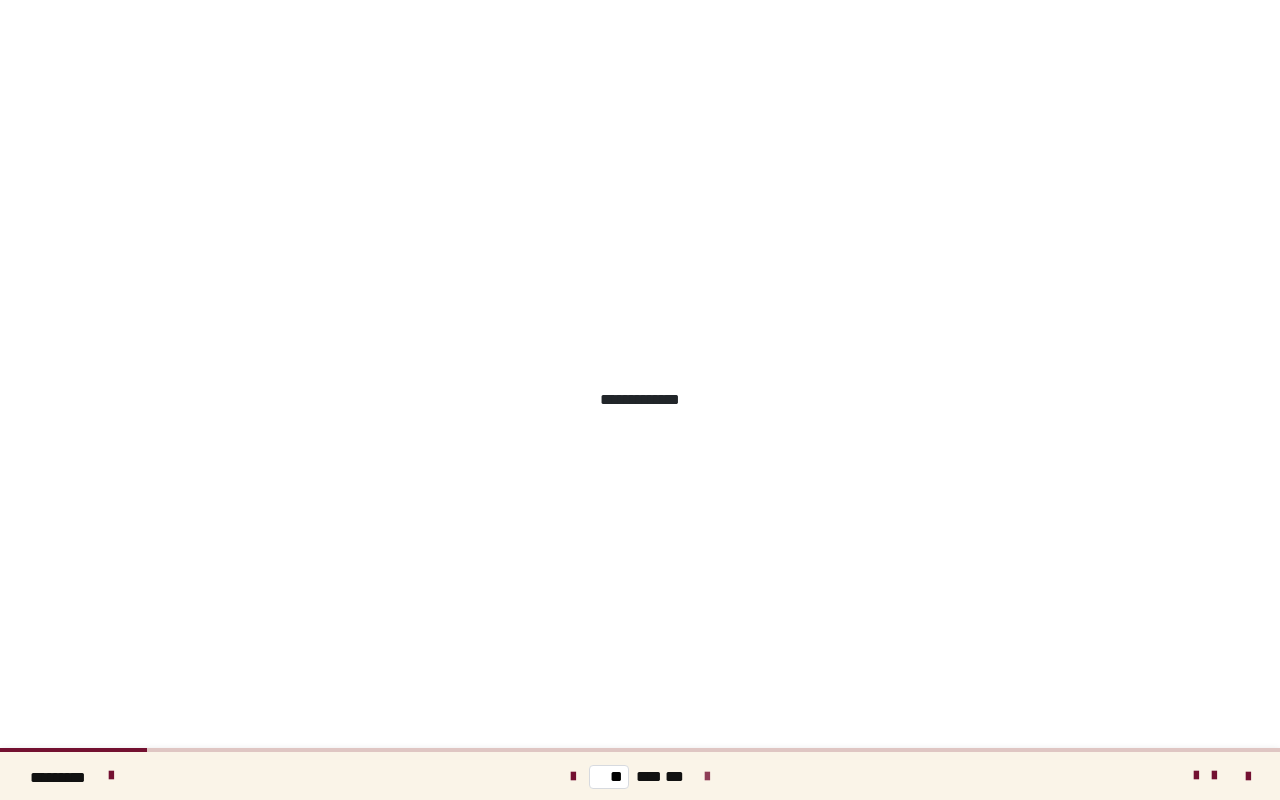 click at bounding box center [707, 777] 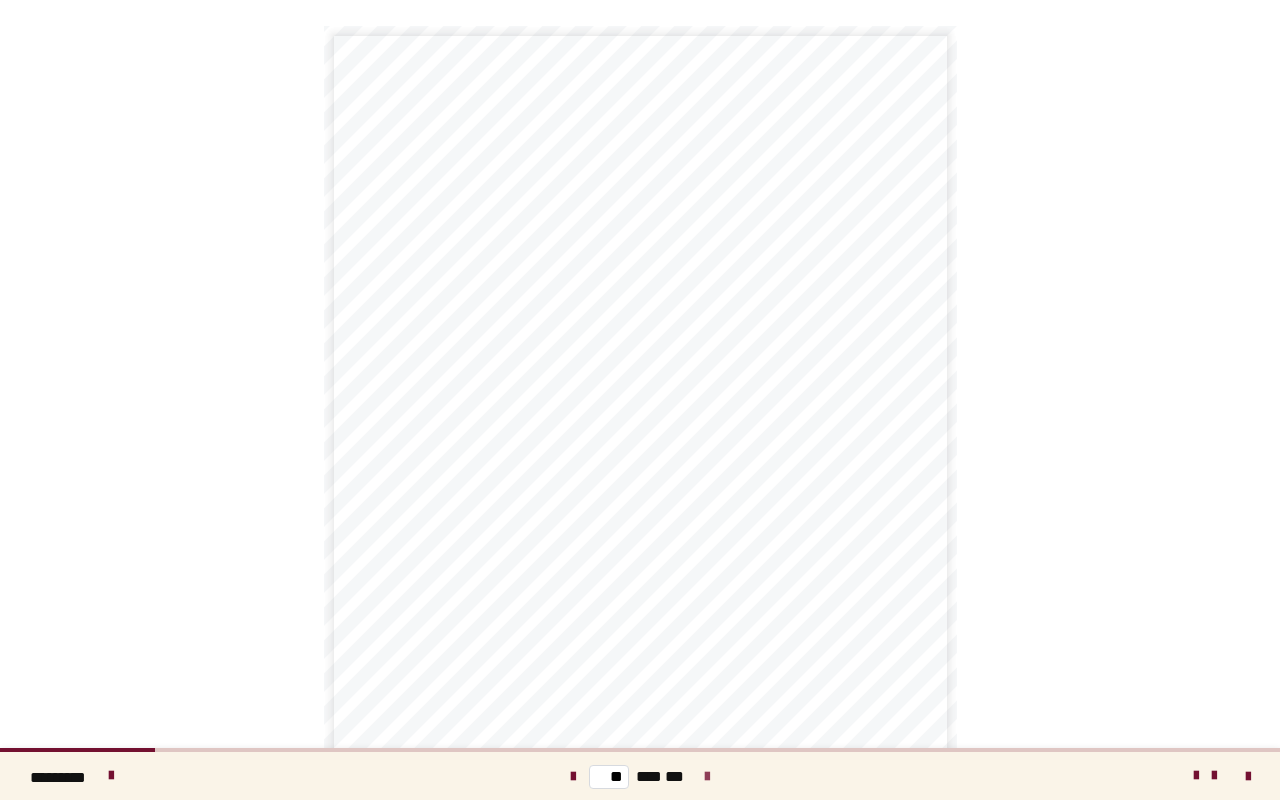 click at bounding box center [707, 777] 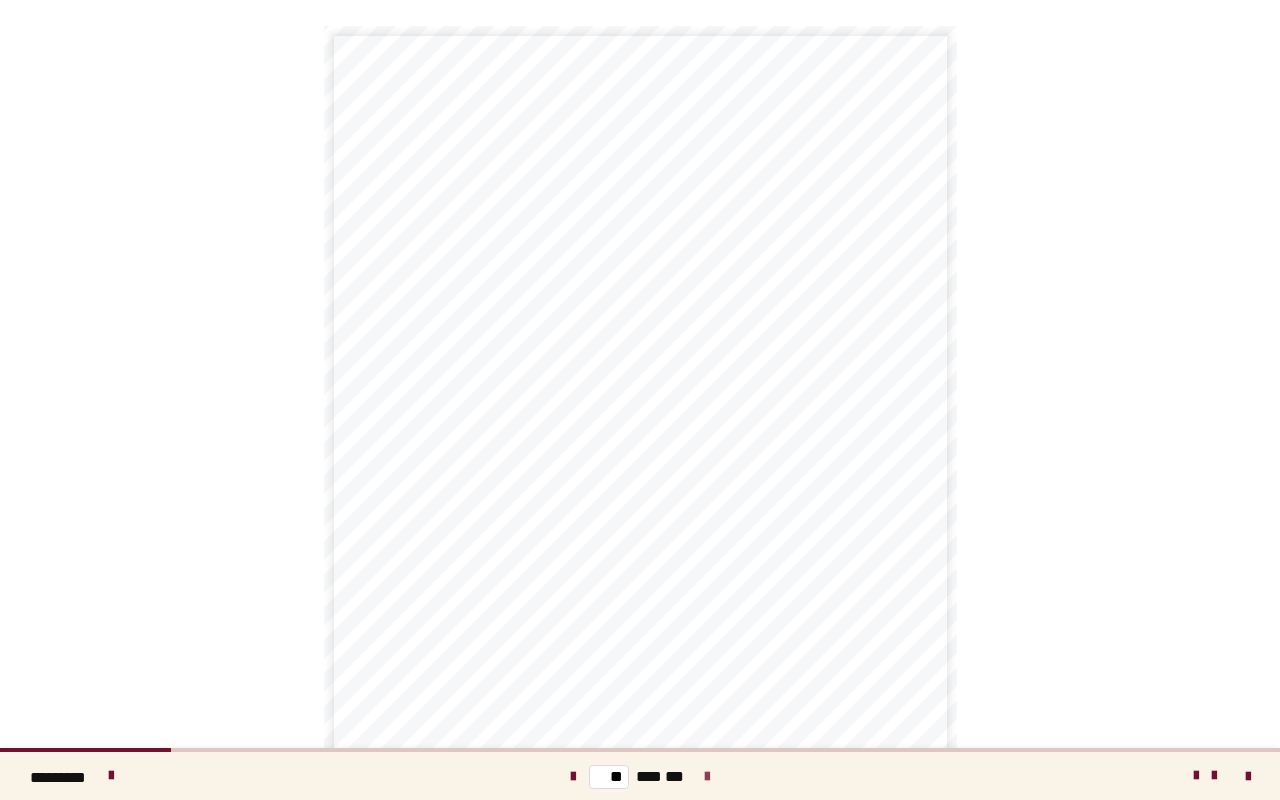 click at bounding box center [707, 777] 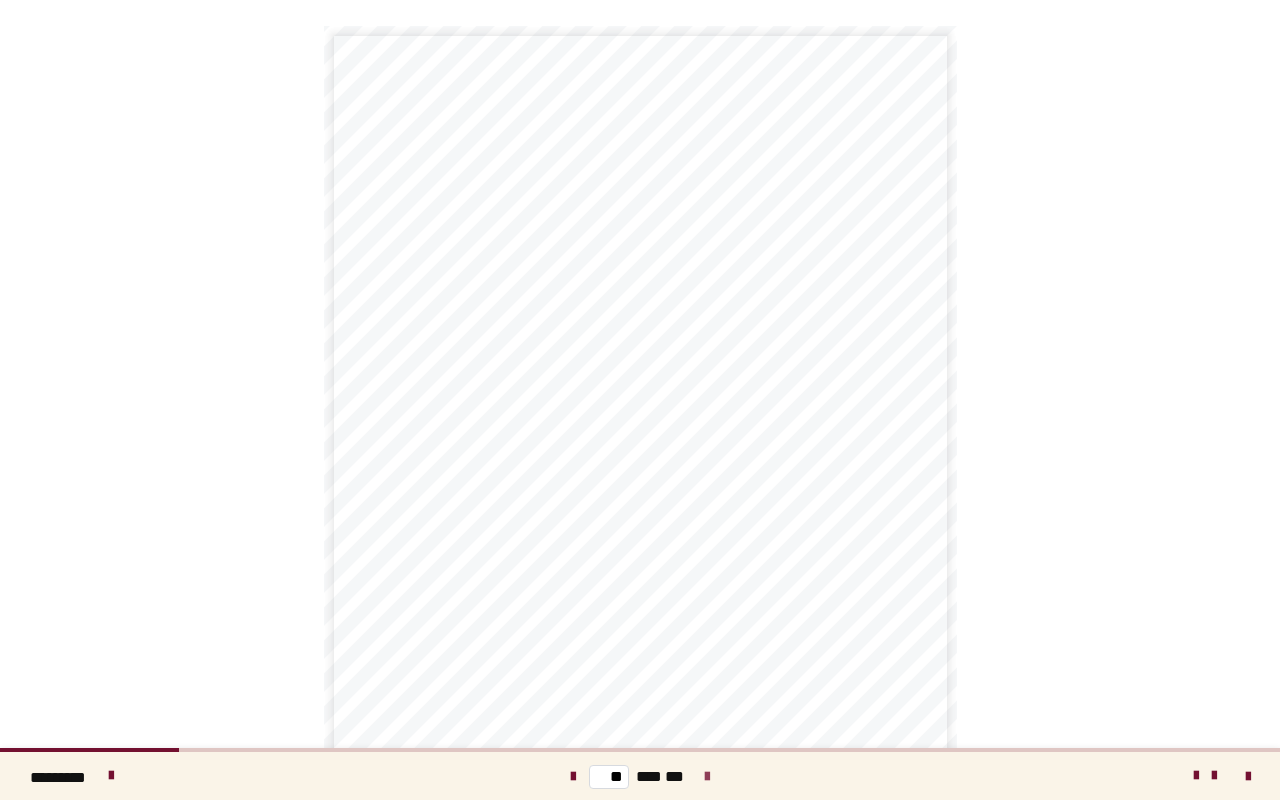 click at bounding box center (707, 777) 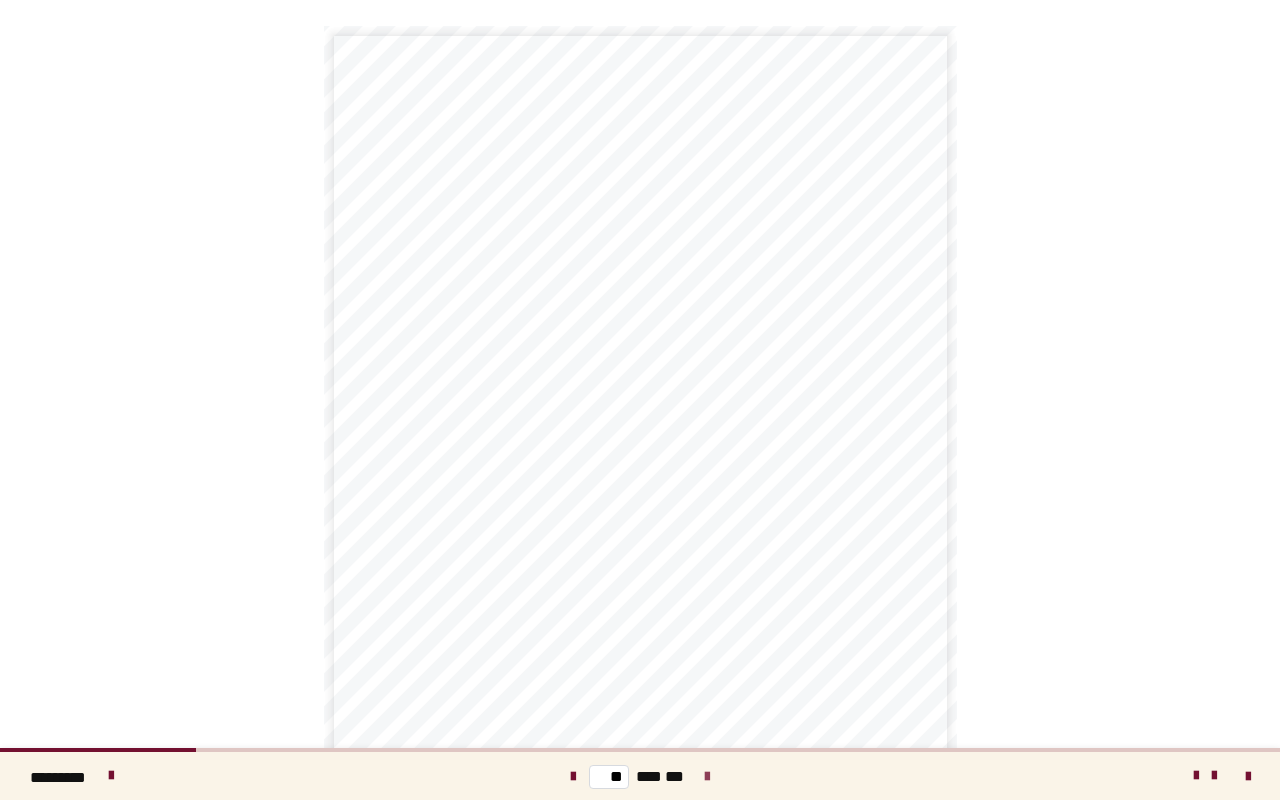 click at bounding box center [707, 777] 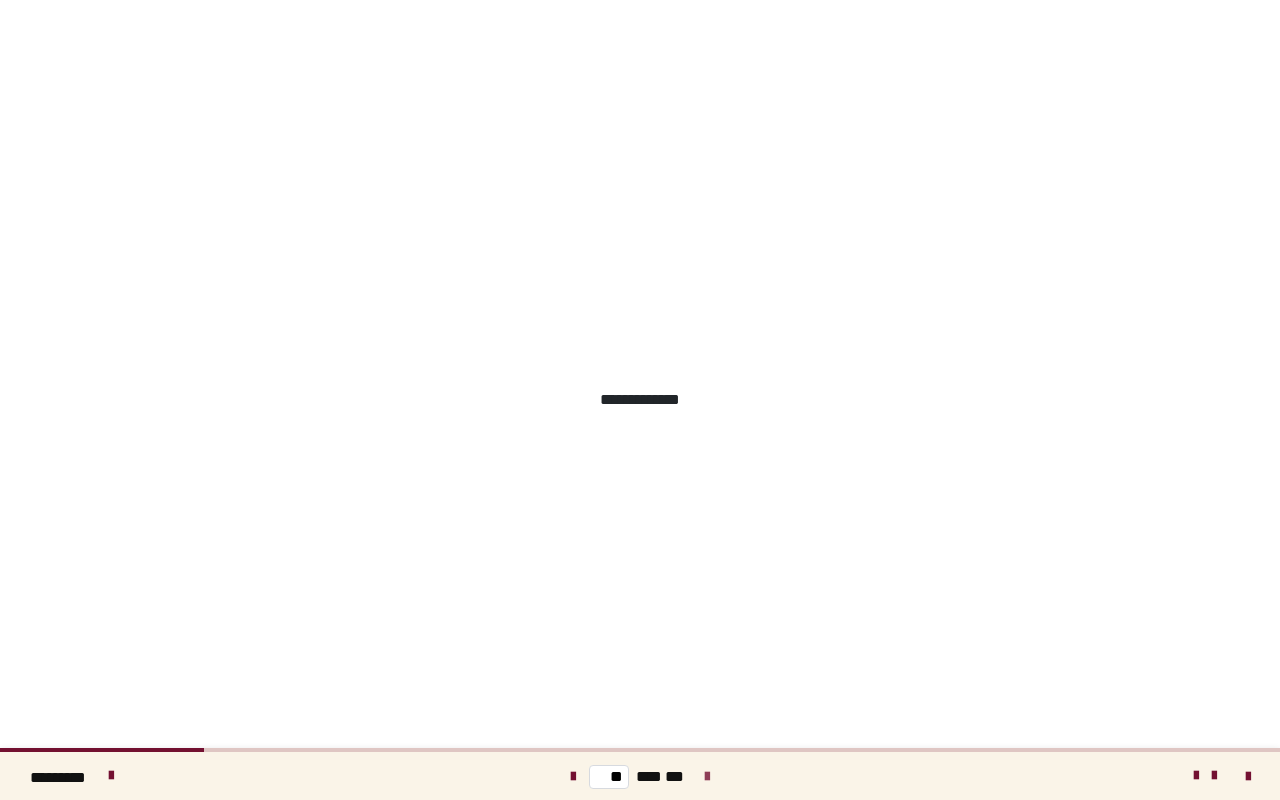 click at bounding box center [707, 777] 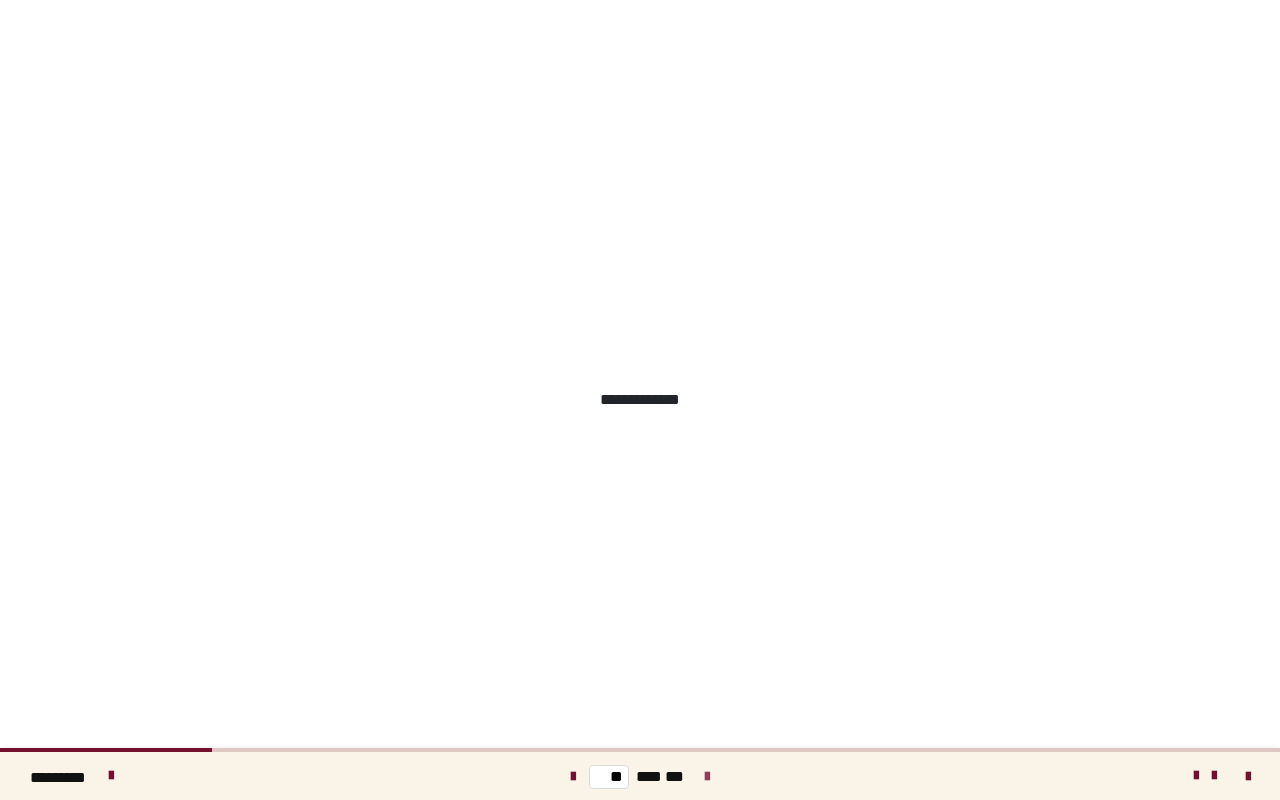 click at bounding box center (707, 777) 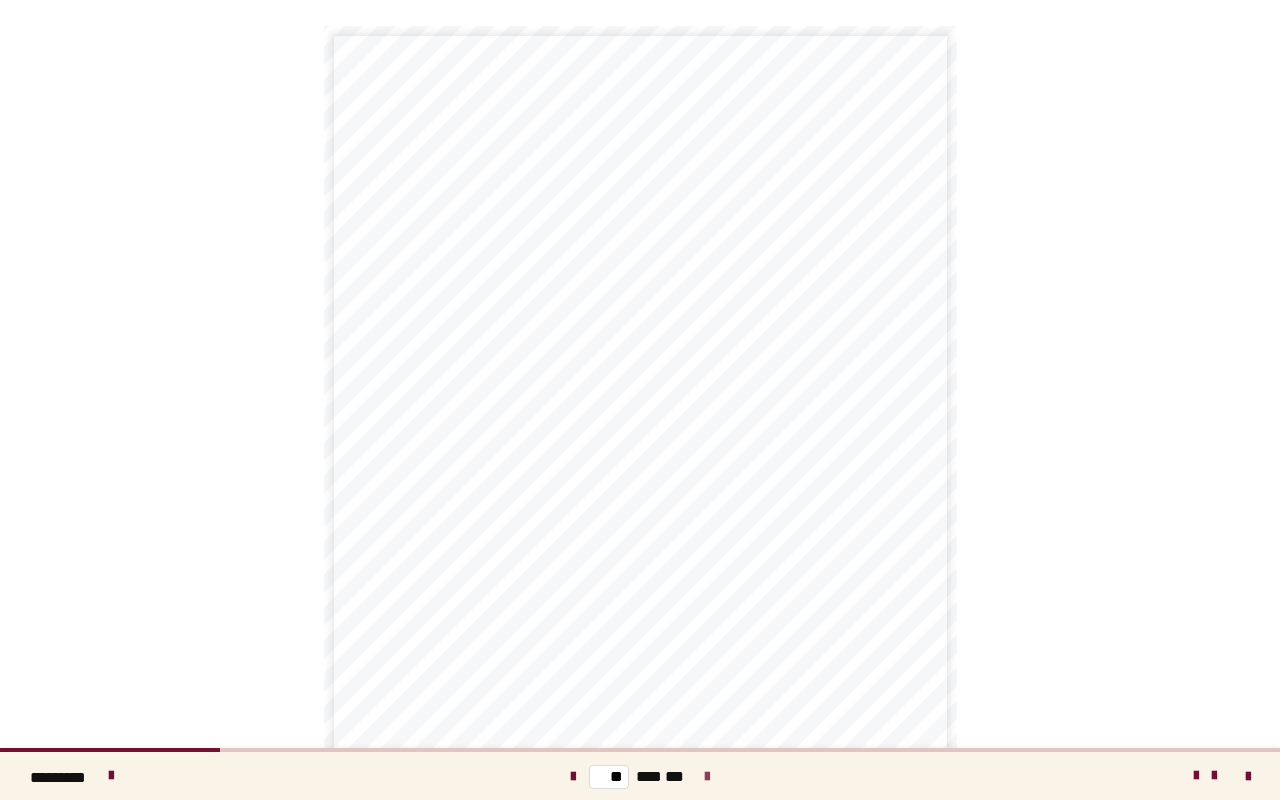 click at bounding box center (707, 777) 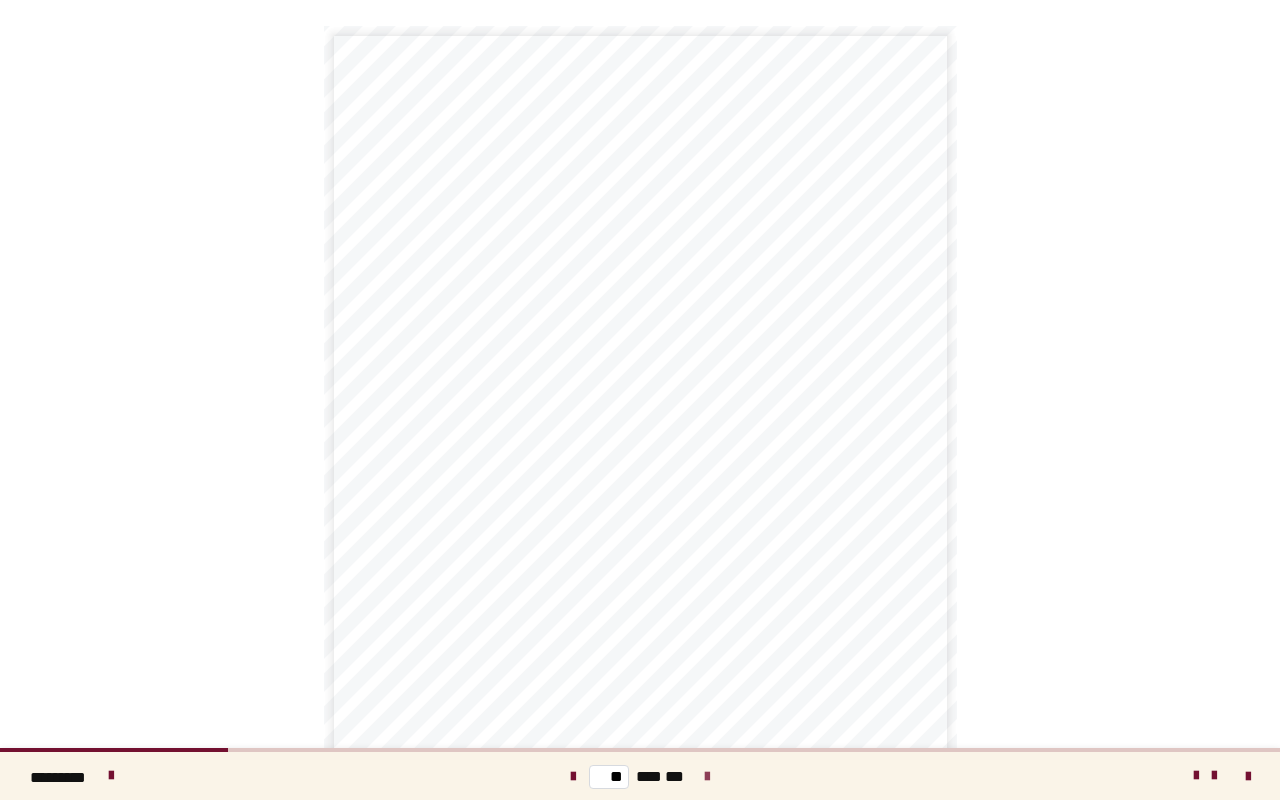 click at bounding box center (707, 777) 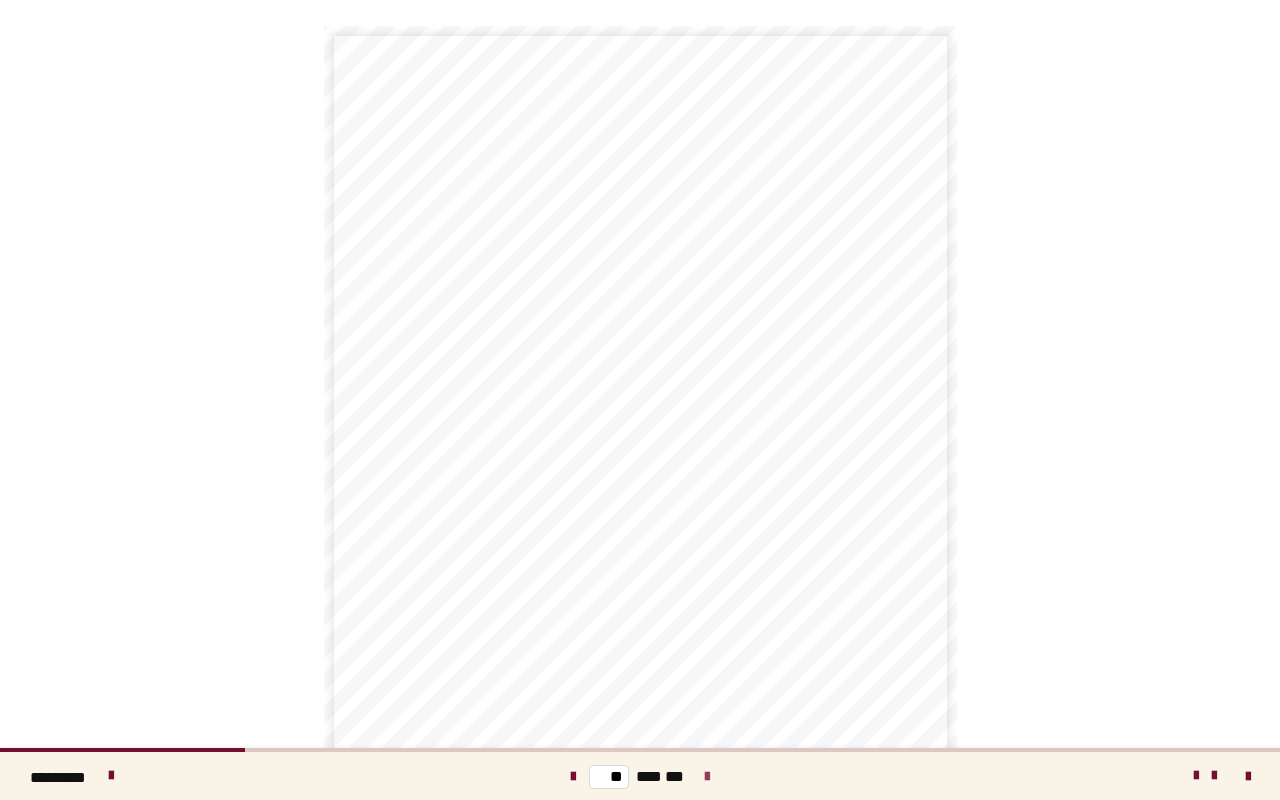 click at bounding box center (707, 777) 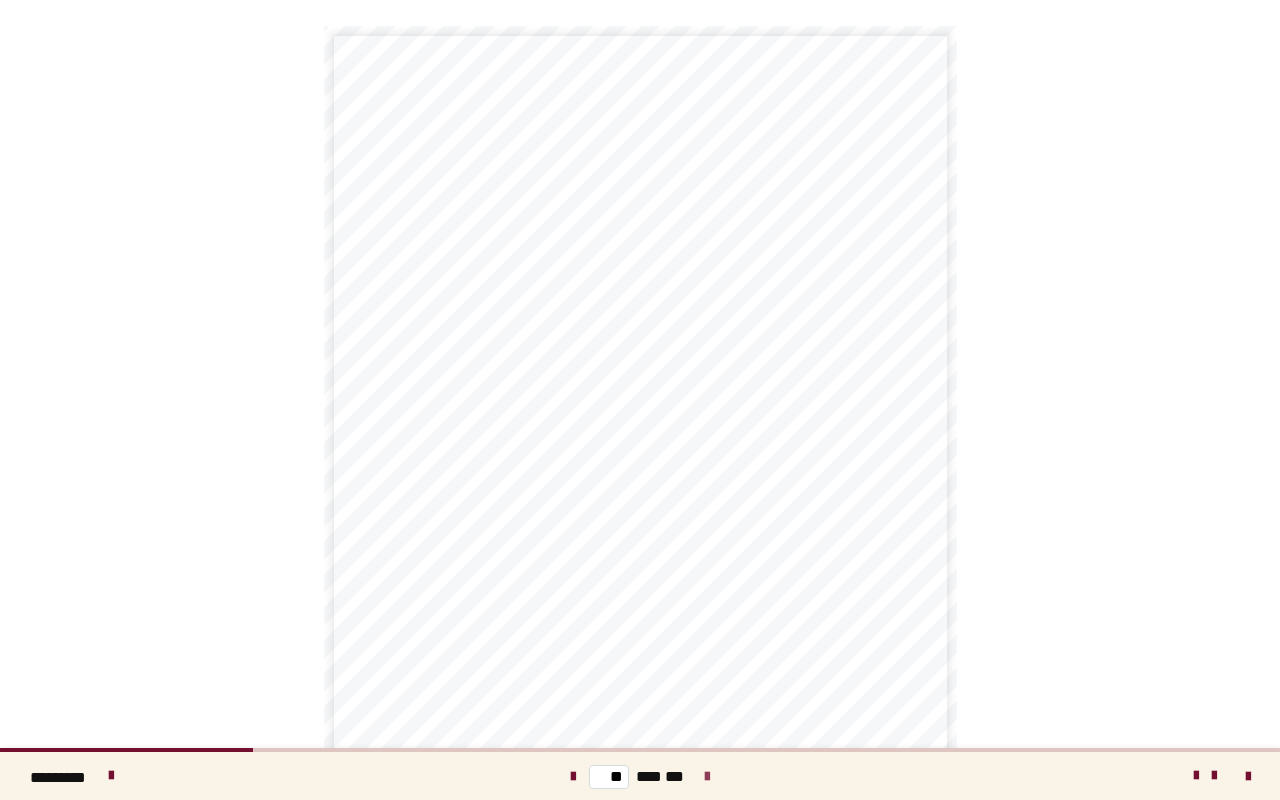 click at bounding box center (707, 777) 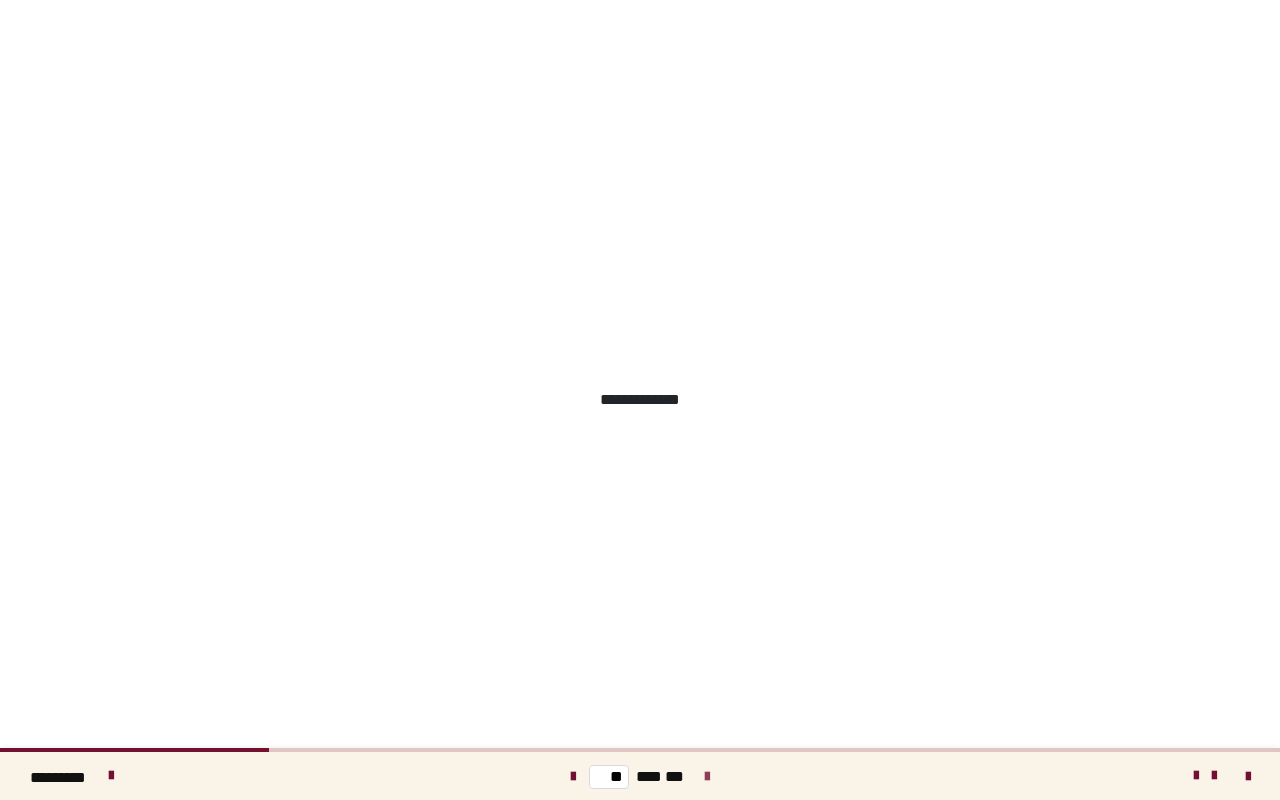 click at bounding box center [707, 777] 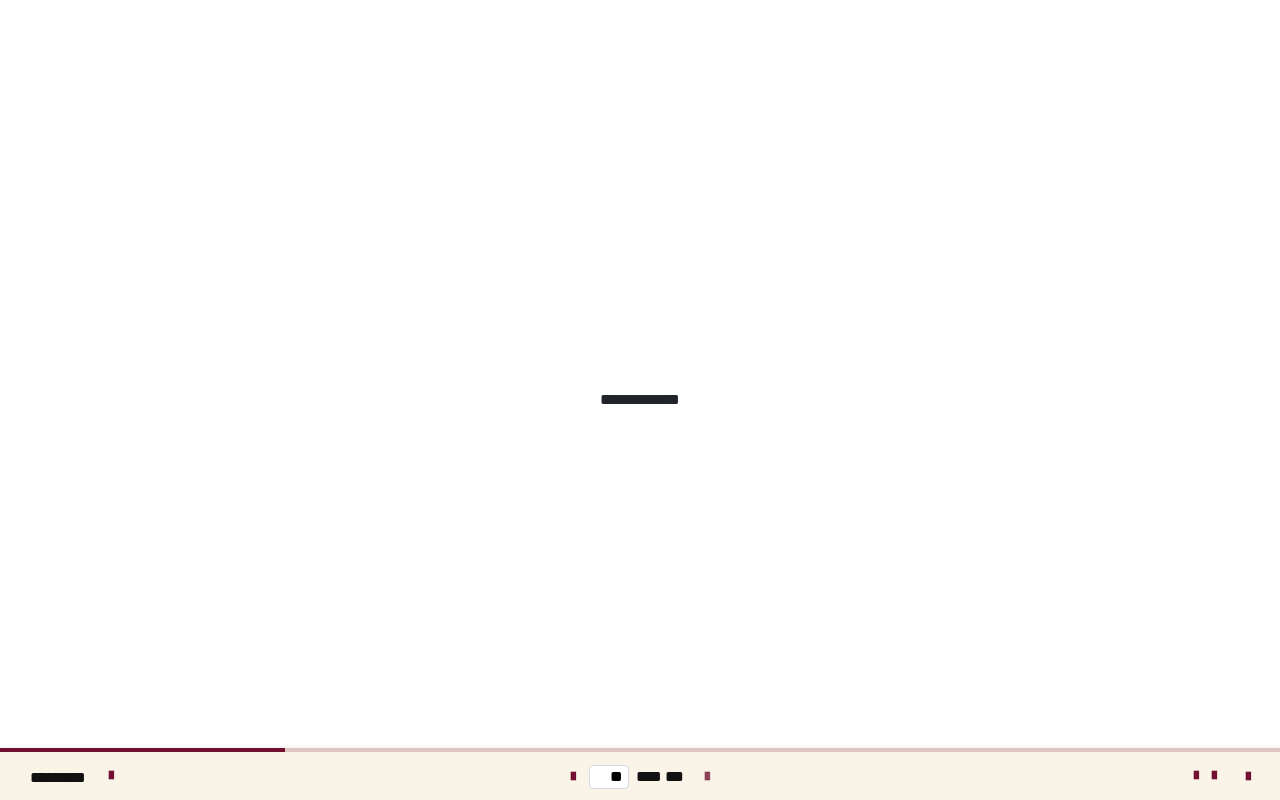 click at bounding box center [707, 777] 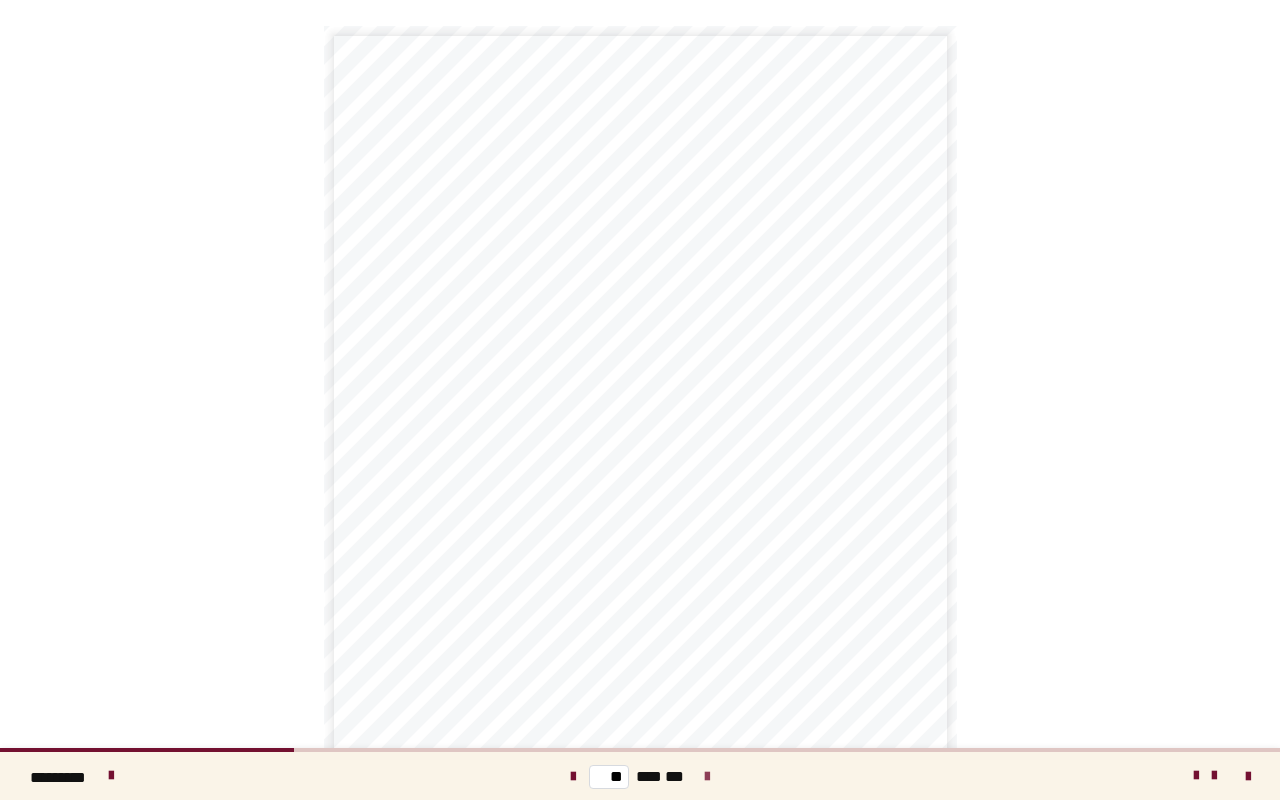 click at bounding box center [707, 777] 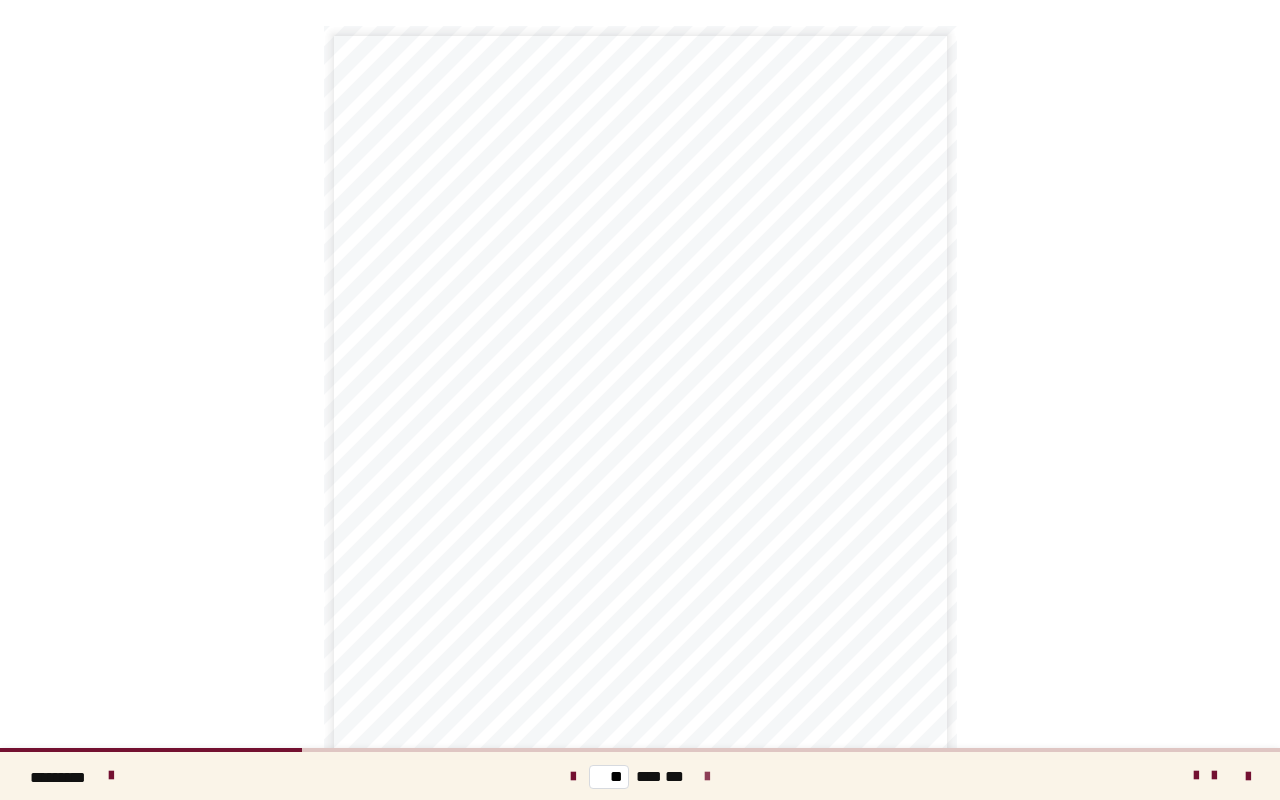 click at bounding box center [707, 777] 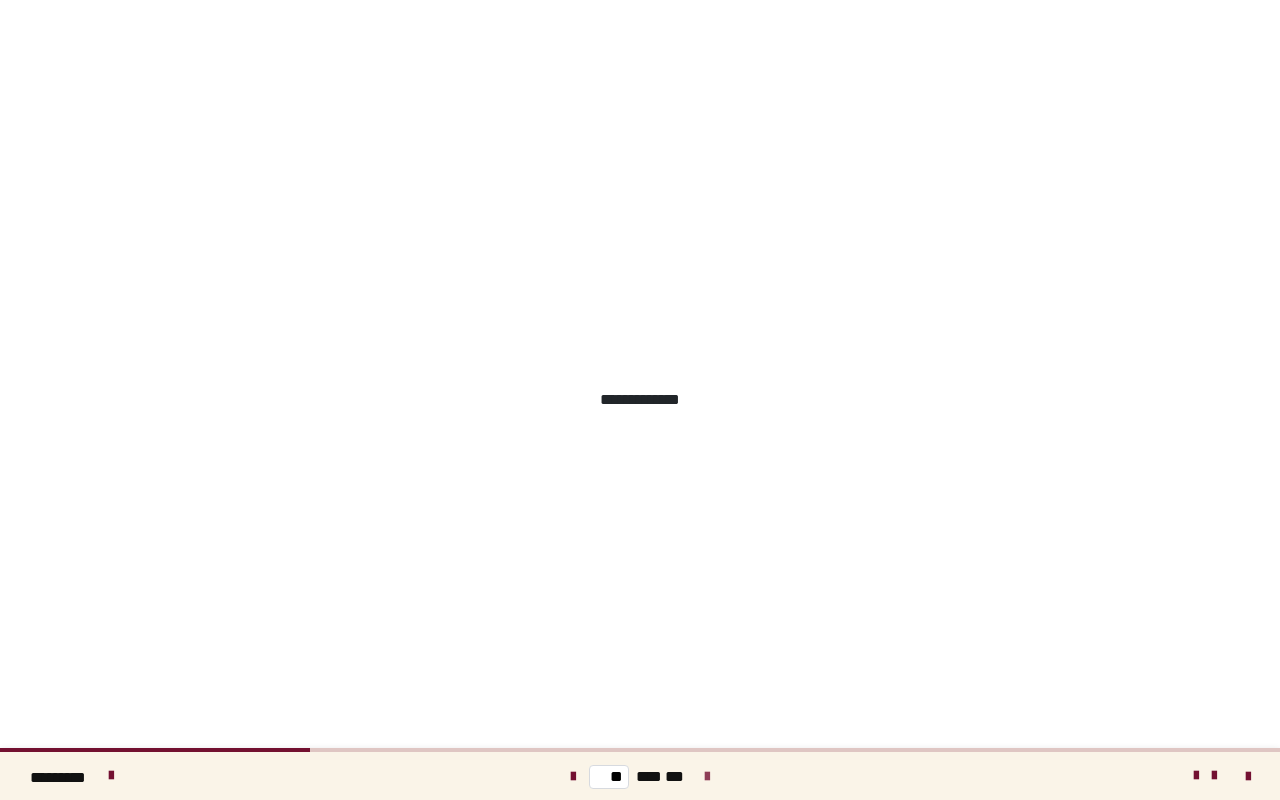 click at bounding box center (707, 777) 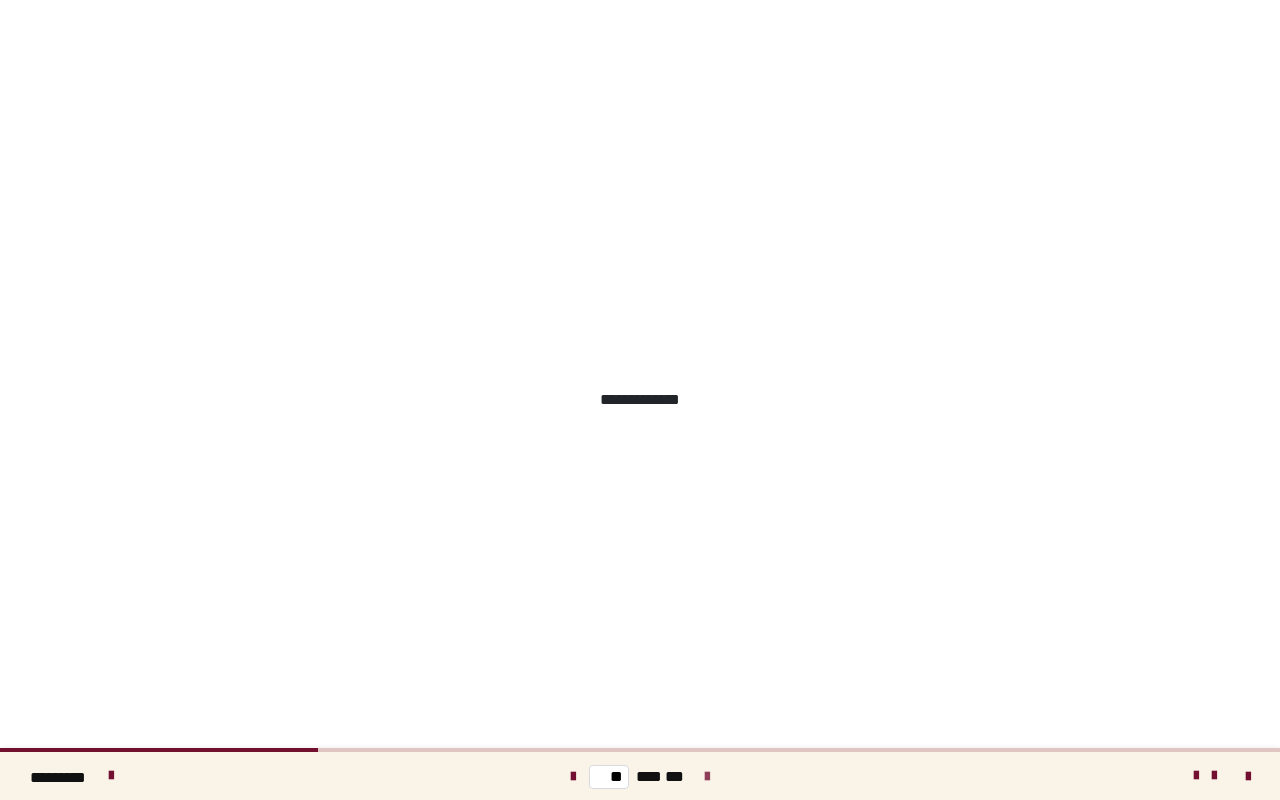 click at bounding box center (707, 777) 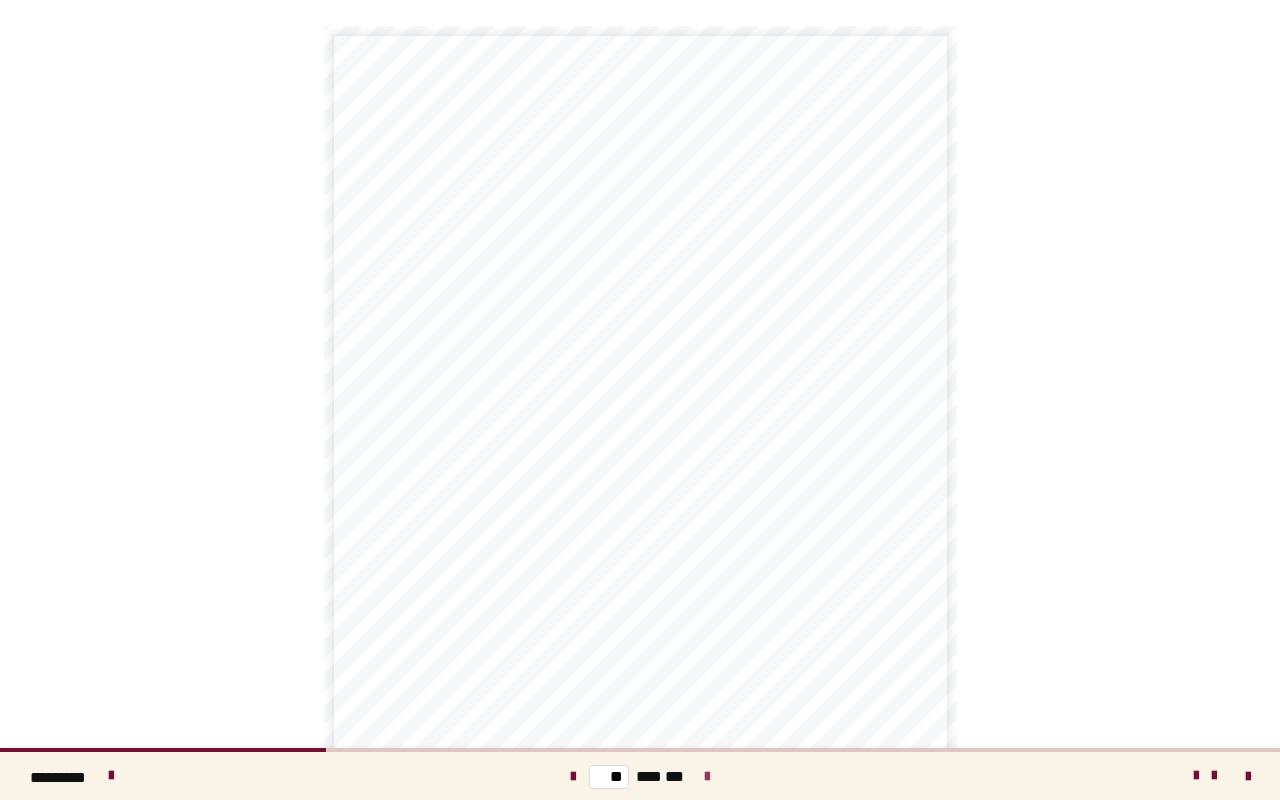 click at bounding box center [707, 777] 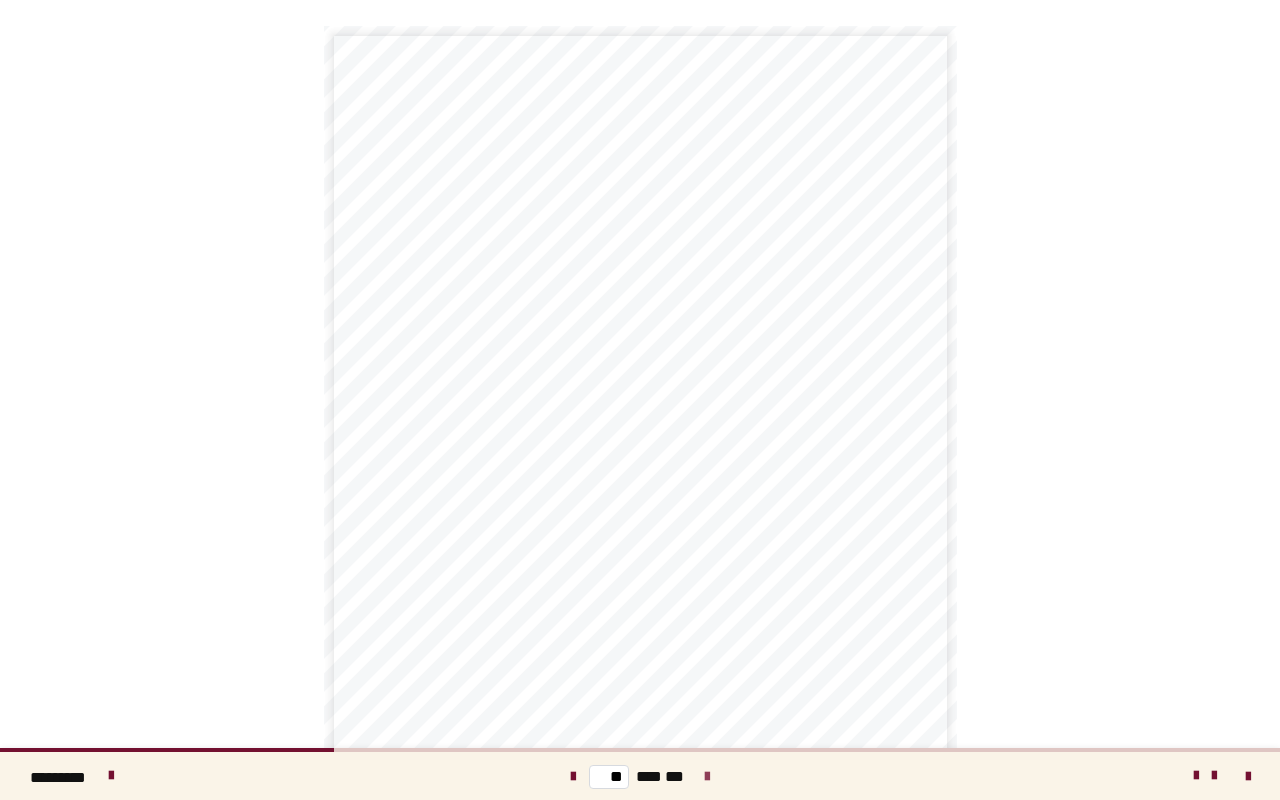 click at bounding box center [707, 777] 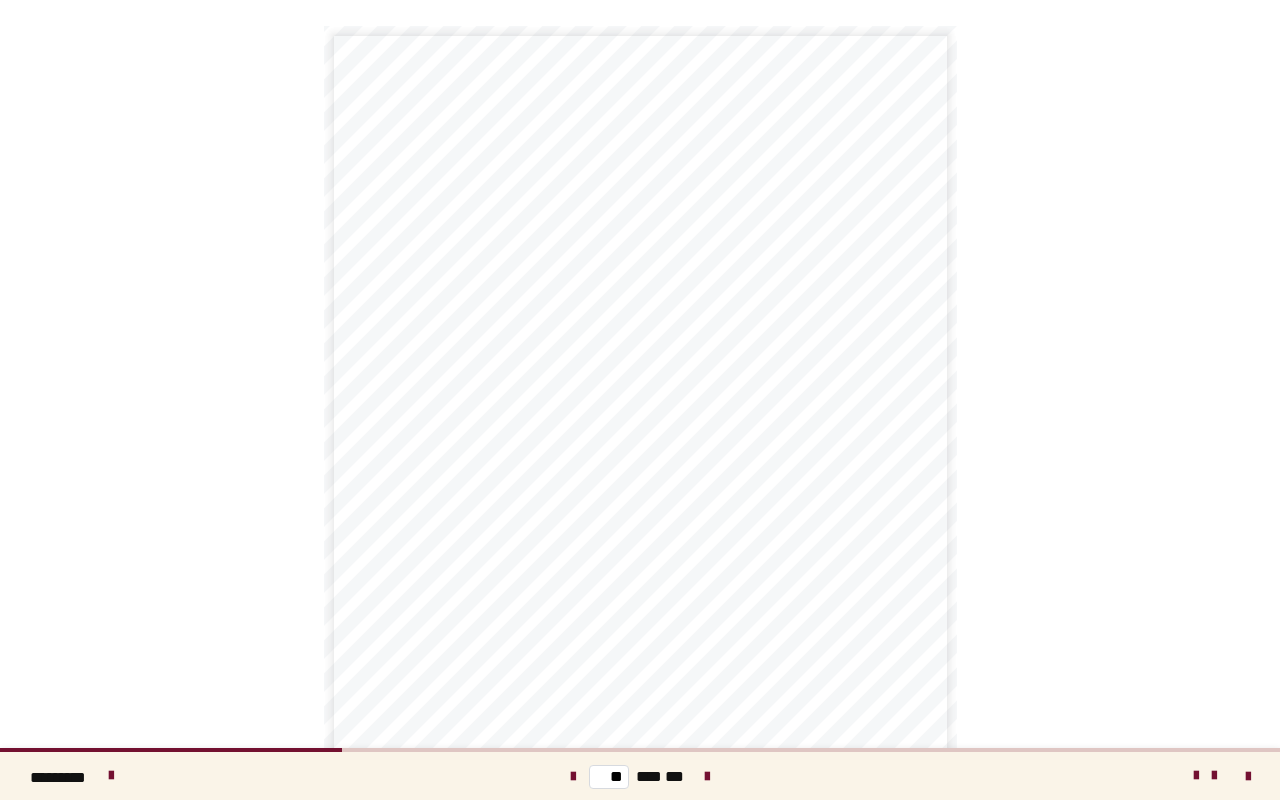 click on "**********" at bounding box center (640, 400) 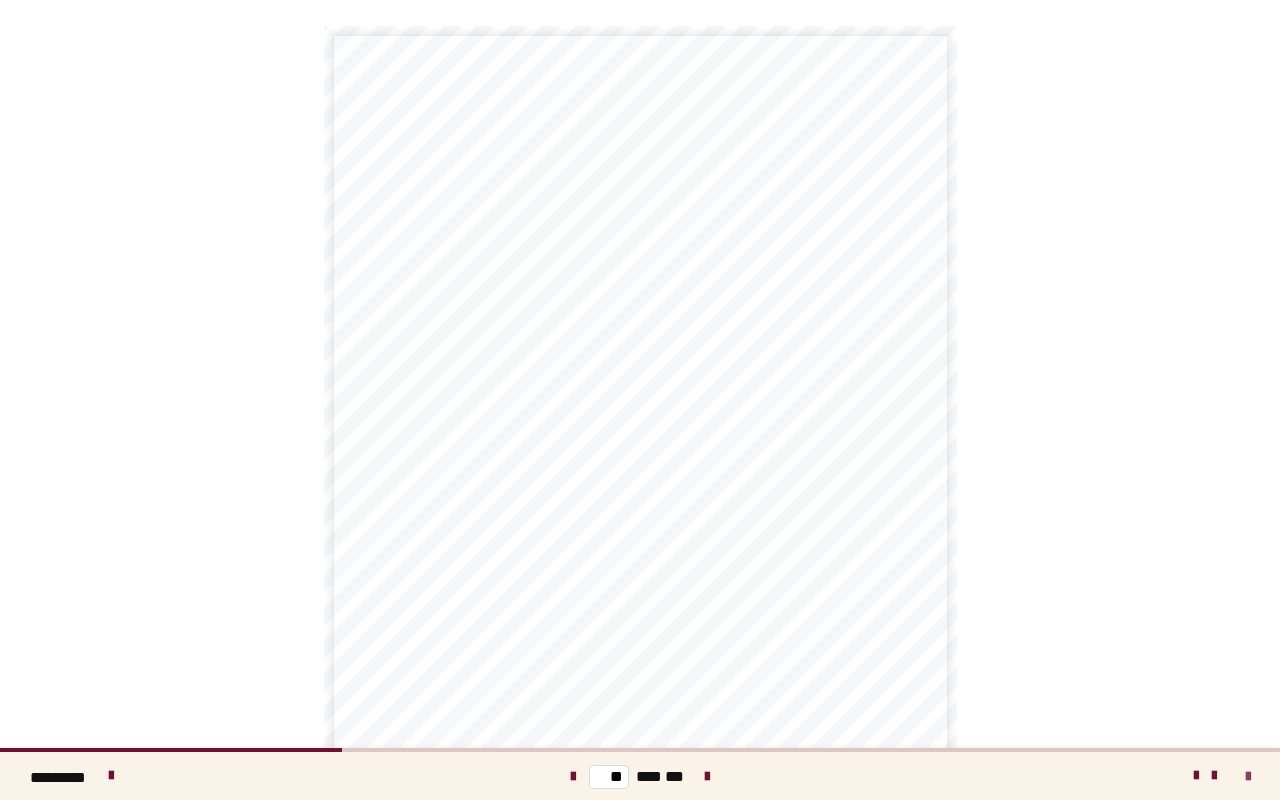 click at bounding box center [1248, 777] 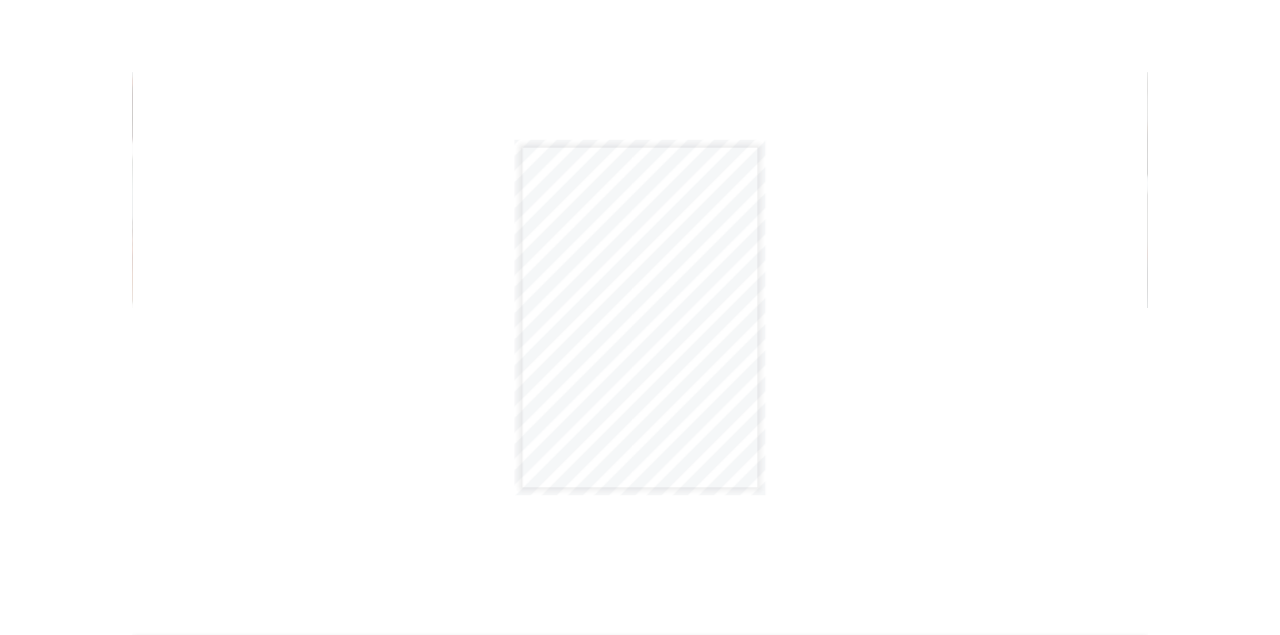 scroll, scrollTop: 739, scrollLeft: 0, axis: vertical 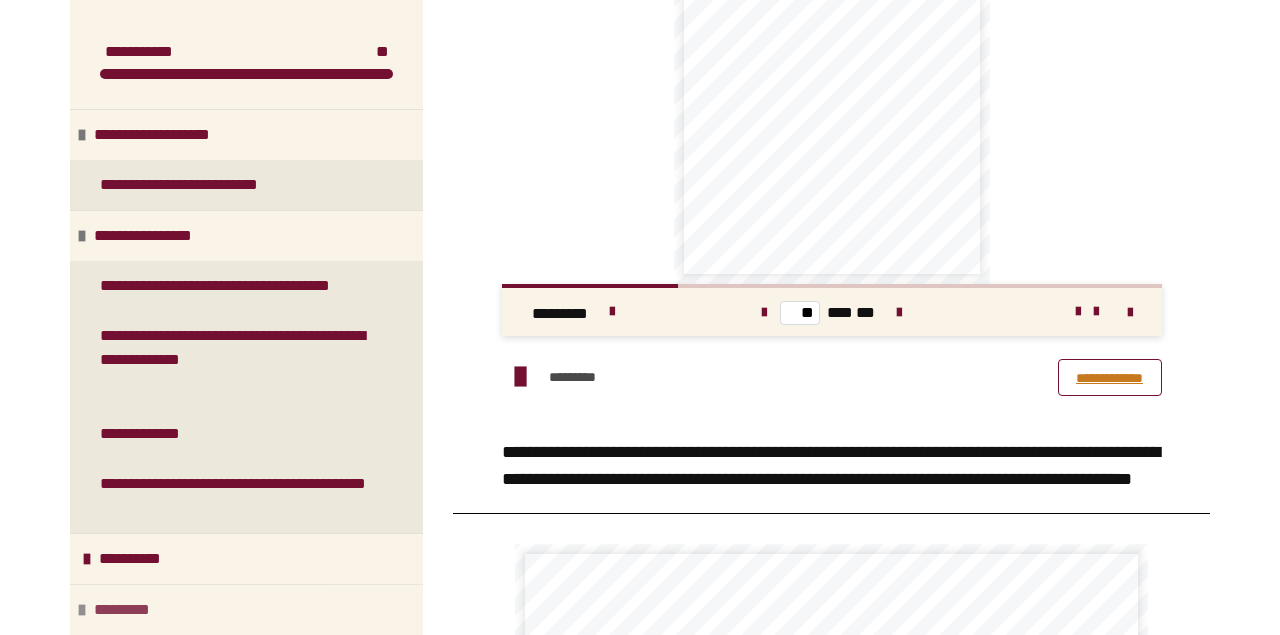 click on "*********" at bounding box center [132, 610] 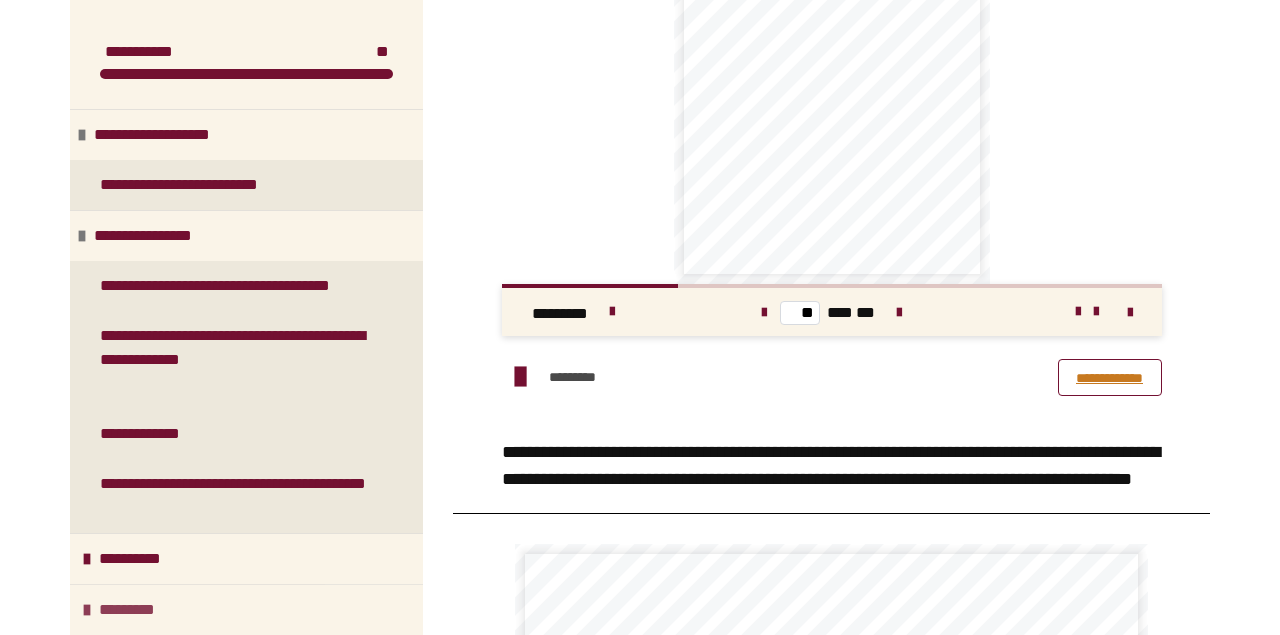 scroll, scrollTop: 740, scrollLeft: 0, axis: vertical 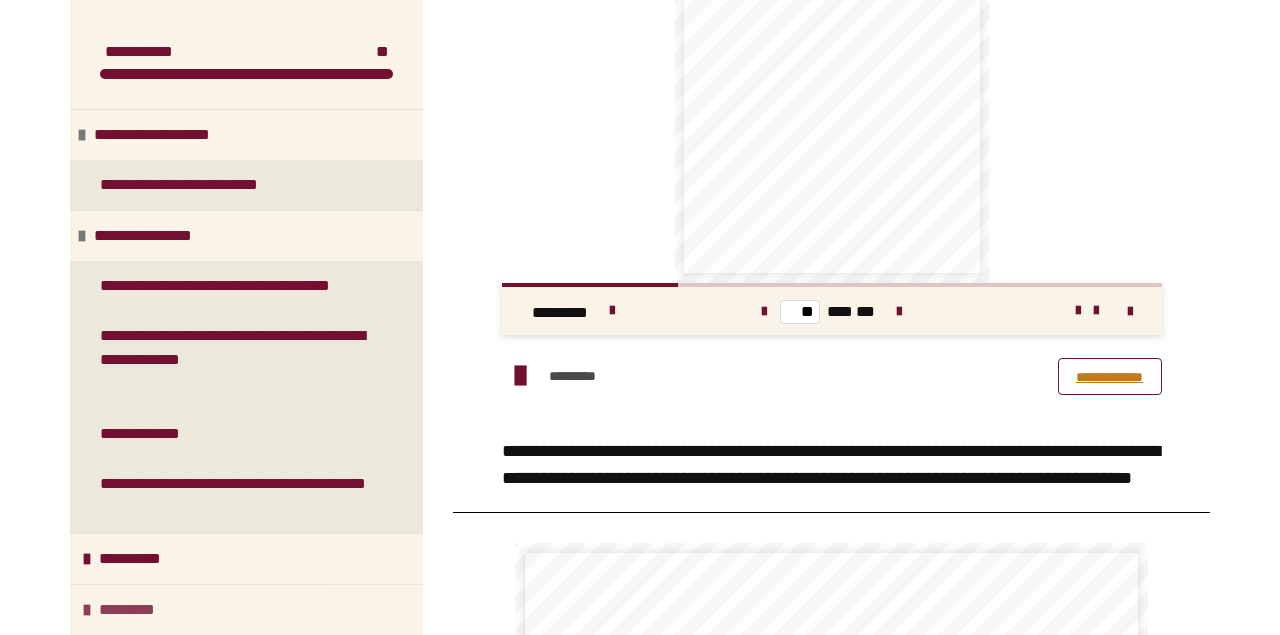 click on "*********" at bounding box center (137, 610) 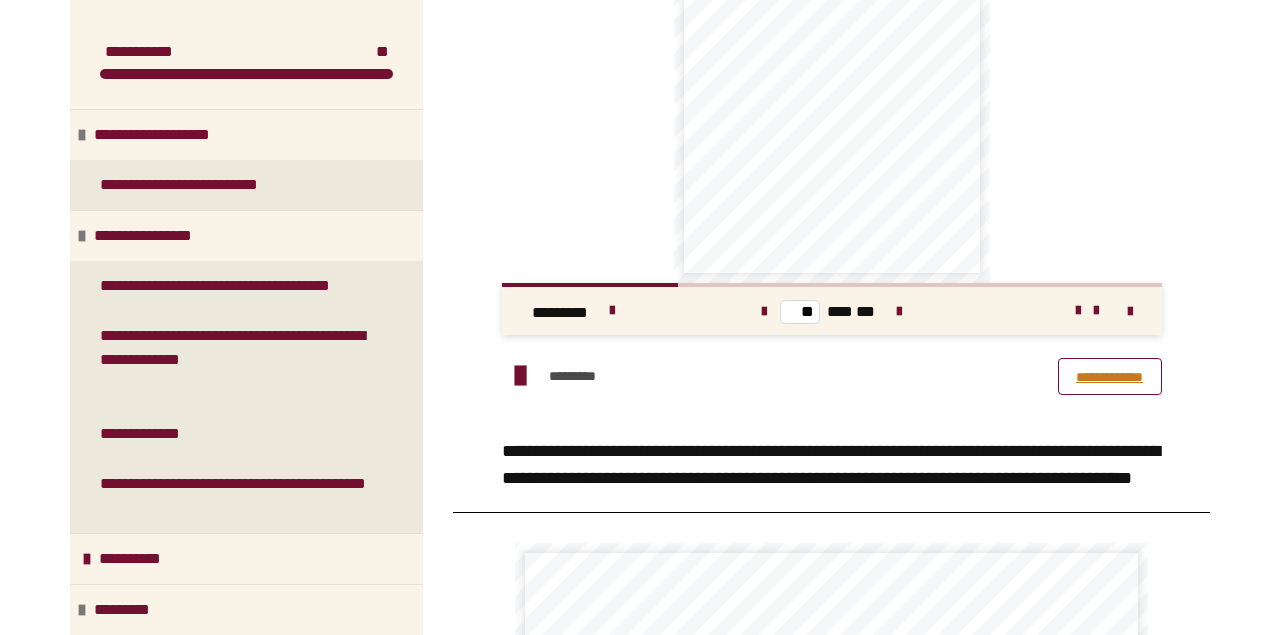 click on "**********" at bounding box center [640, 504] 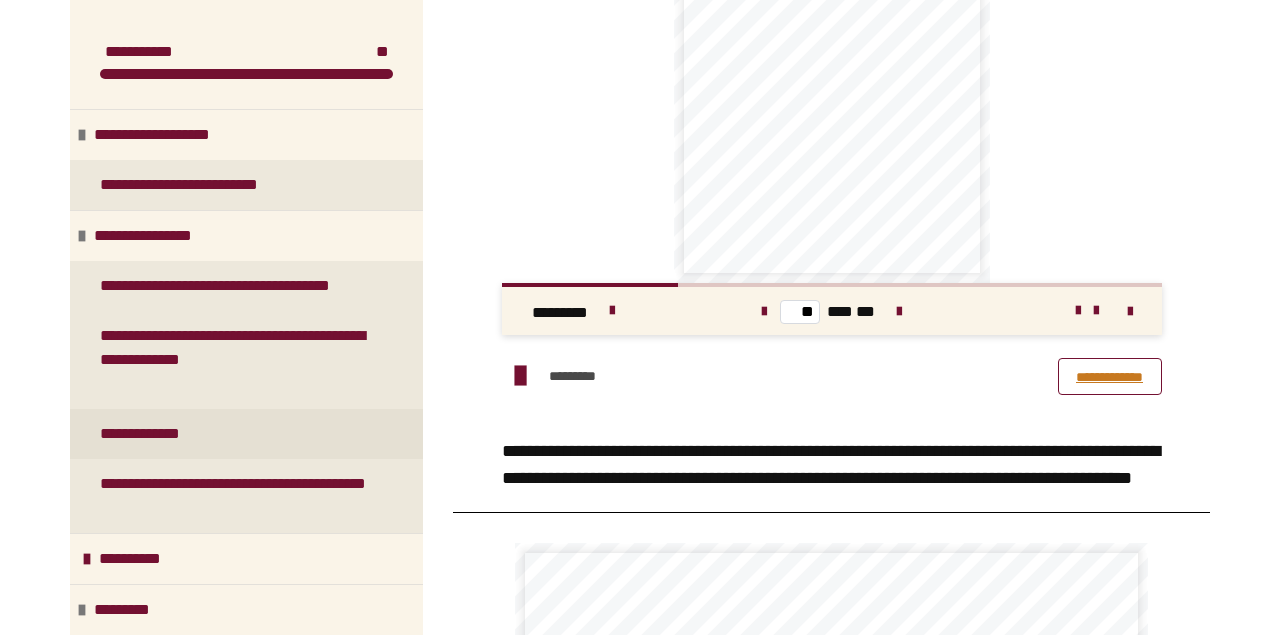 click on "**********" at bounding box center [246, 434] 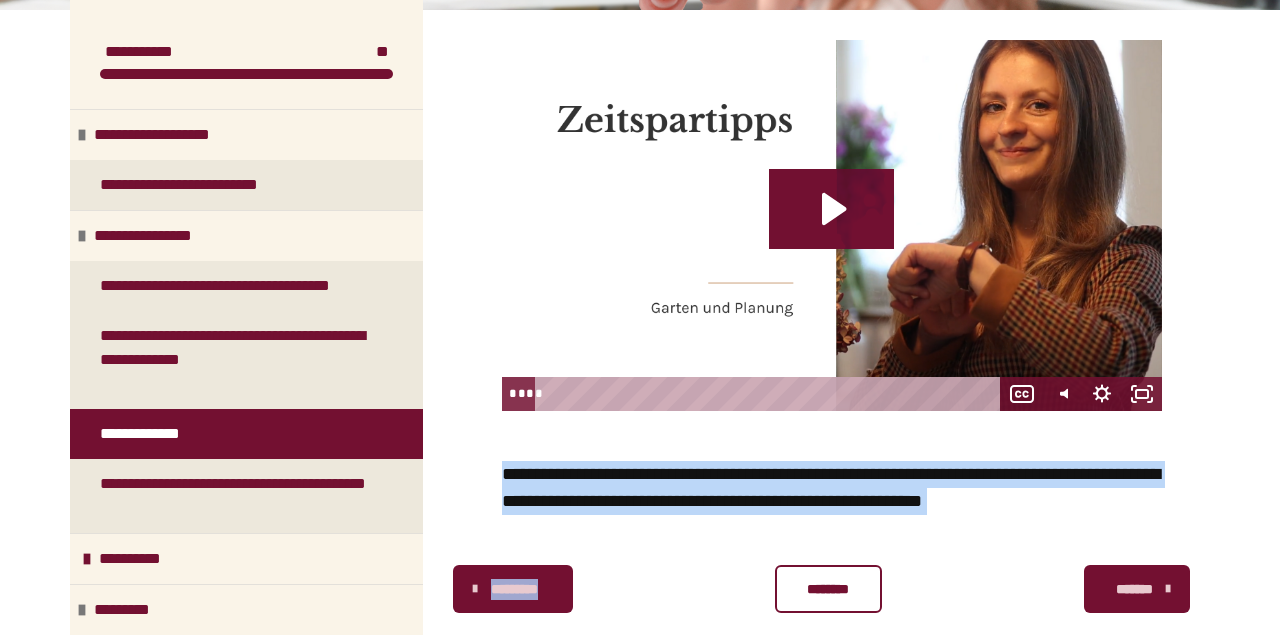 click on "**********" at bounding box center (640, 357) 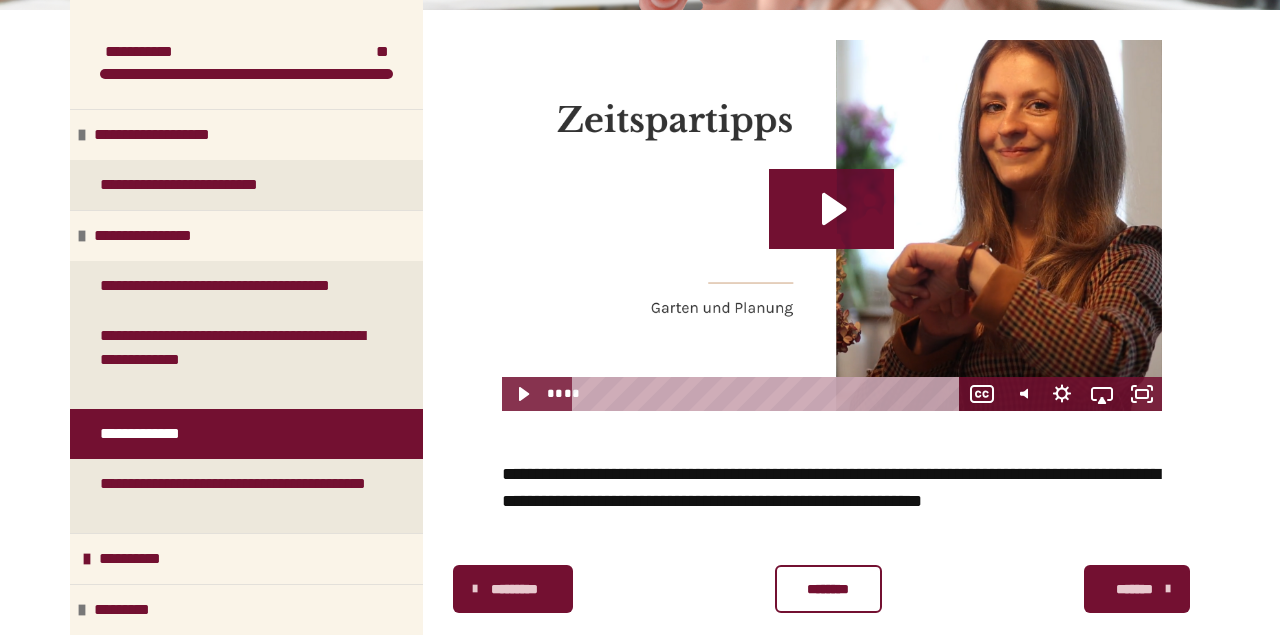 click on "**********" at bounding box center [640, 209] 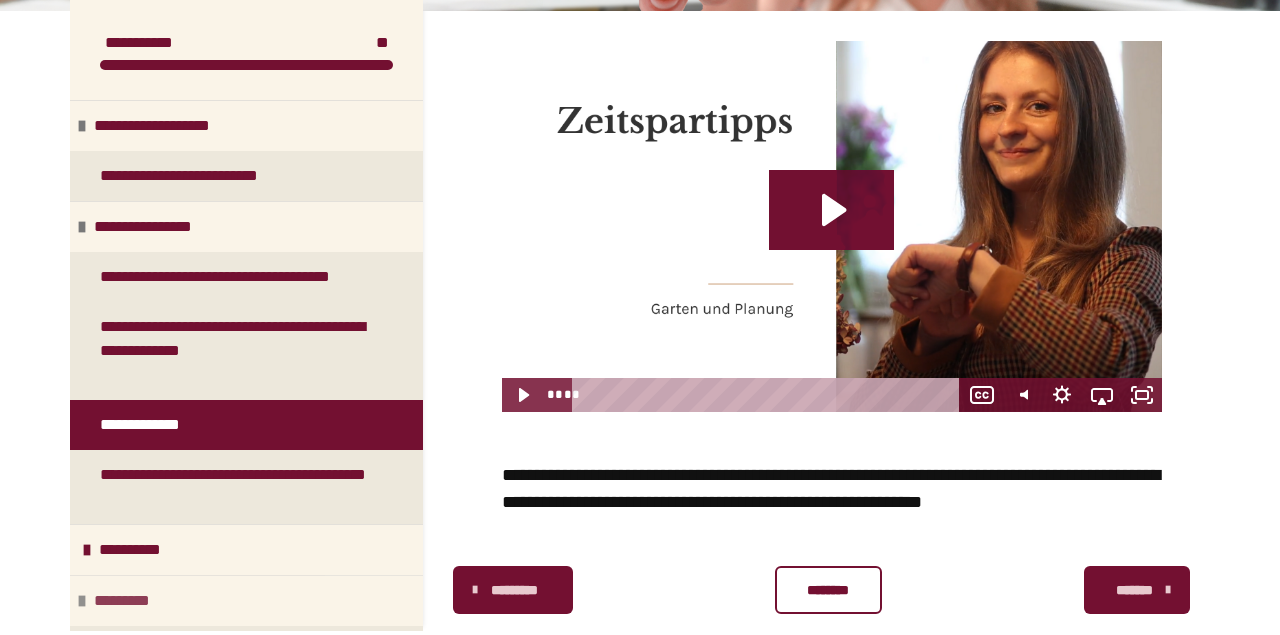 scroll, scrollTop: 368, scrollLeft: 0, axis: vertical 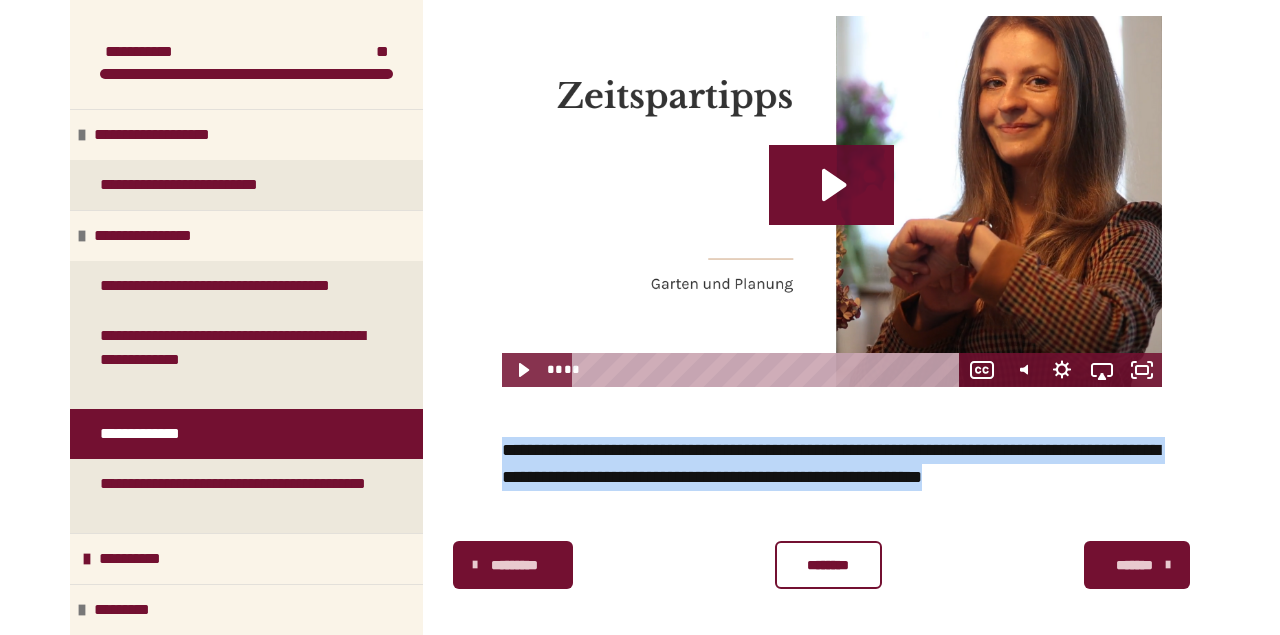 drag, startPoint x: 185, startPoint y: 619, endPoint x: 197, endPoint y: 659, distance: 41.761227 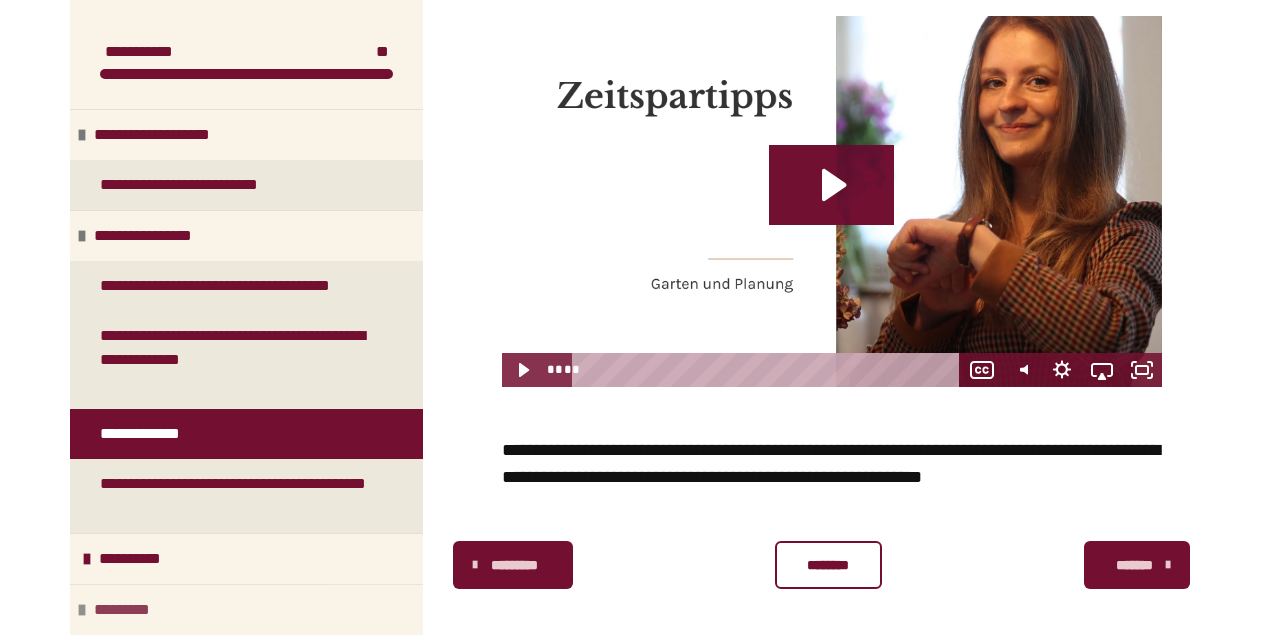 click on "*********" at bounding box center [246, 609] 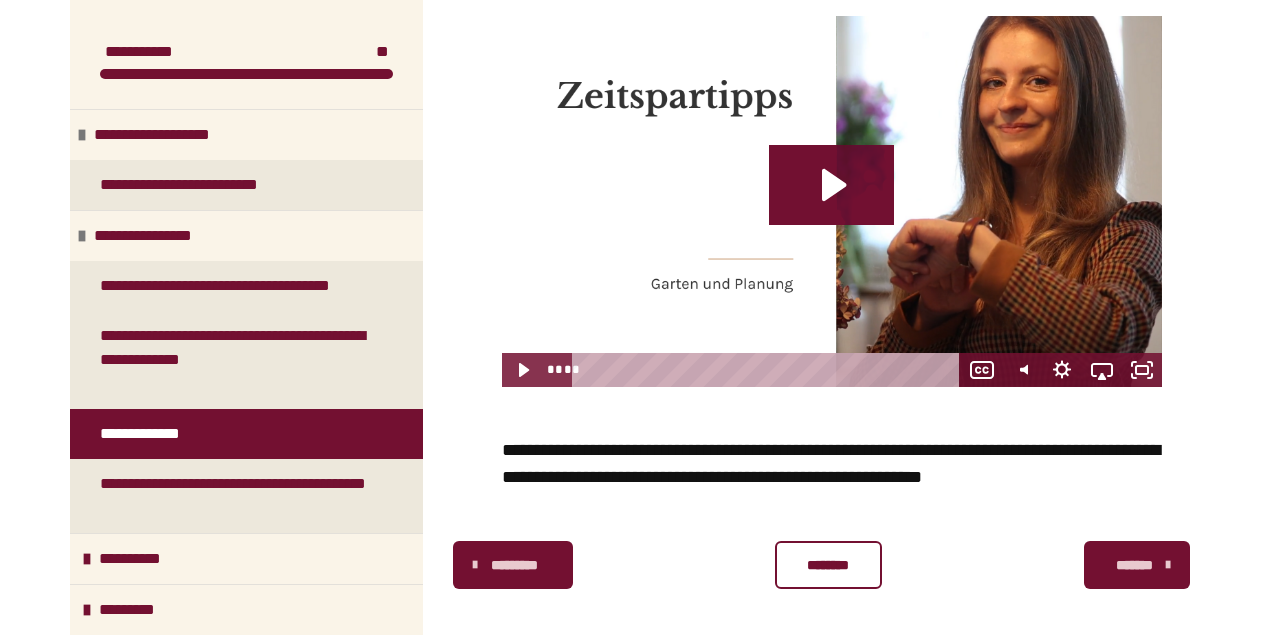 click on "**********" at bounding box center [640, 333] 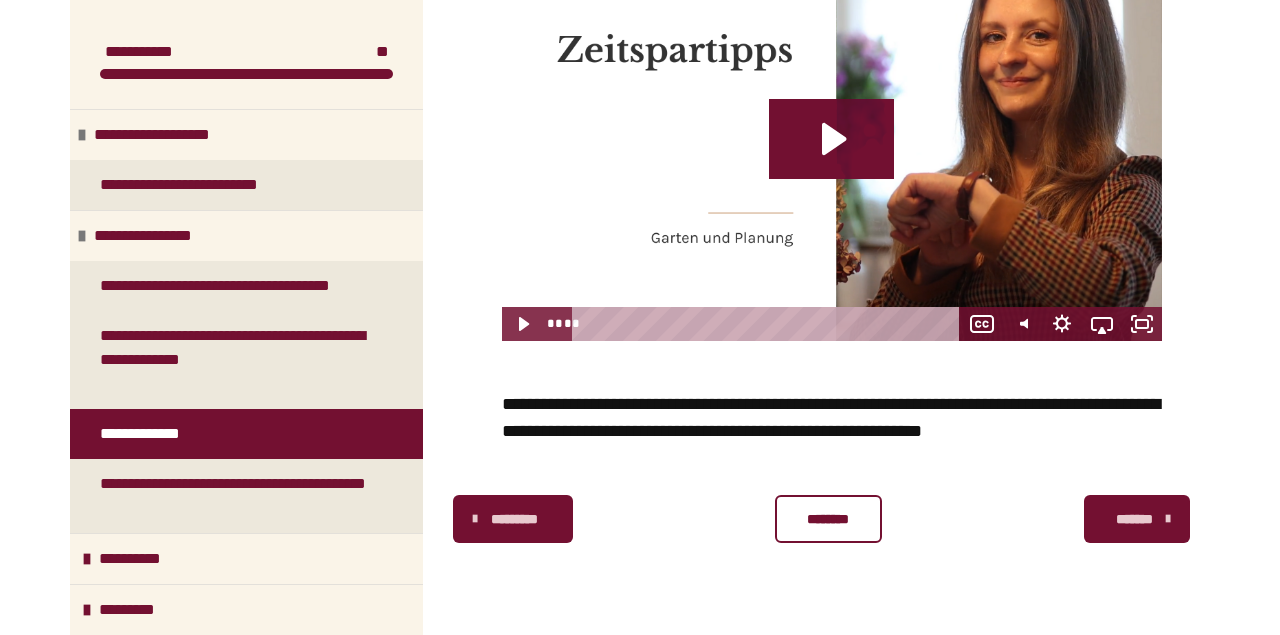 scroll, scrollTop: 448, scrollLeft: 0, axis: vertical 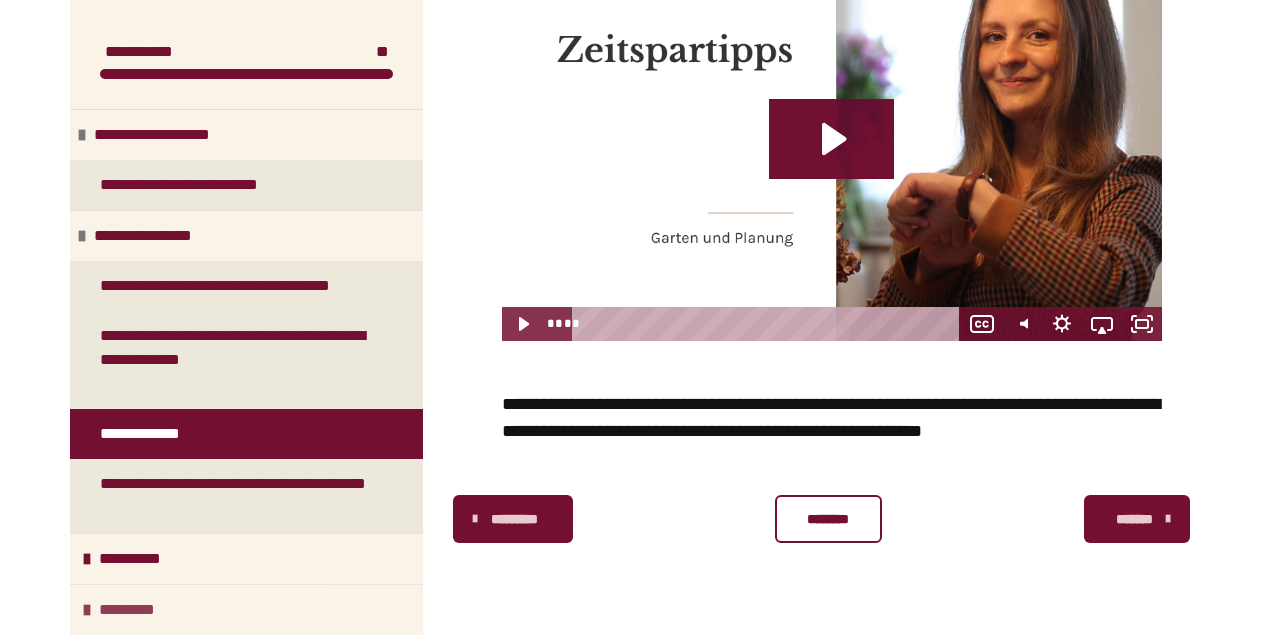 click on "*********" at bounding box center (137, 610) 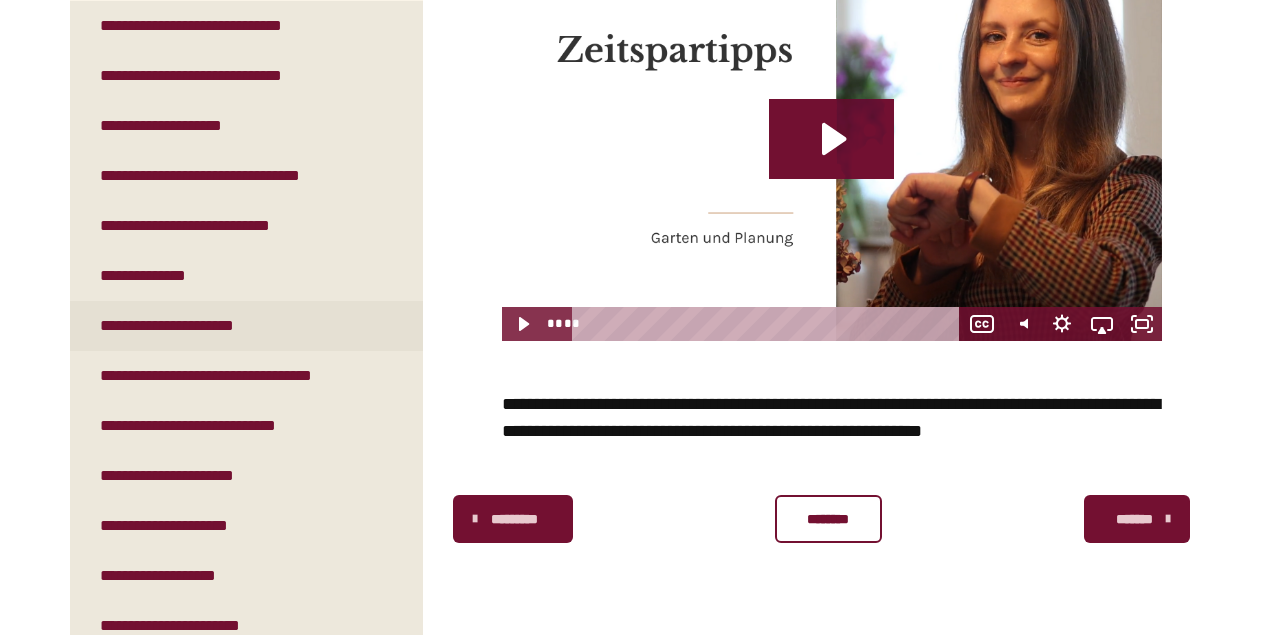 scroll, scrollTop: 638, scrollLeft: 0, axis: vertical 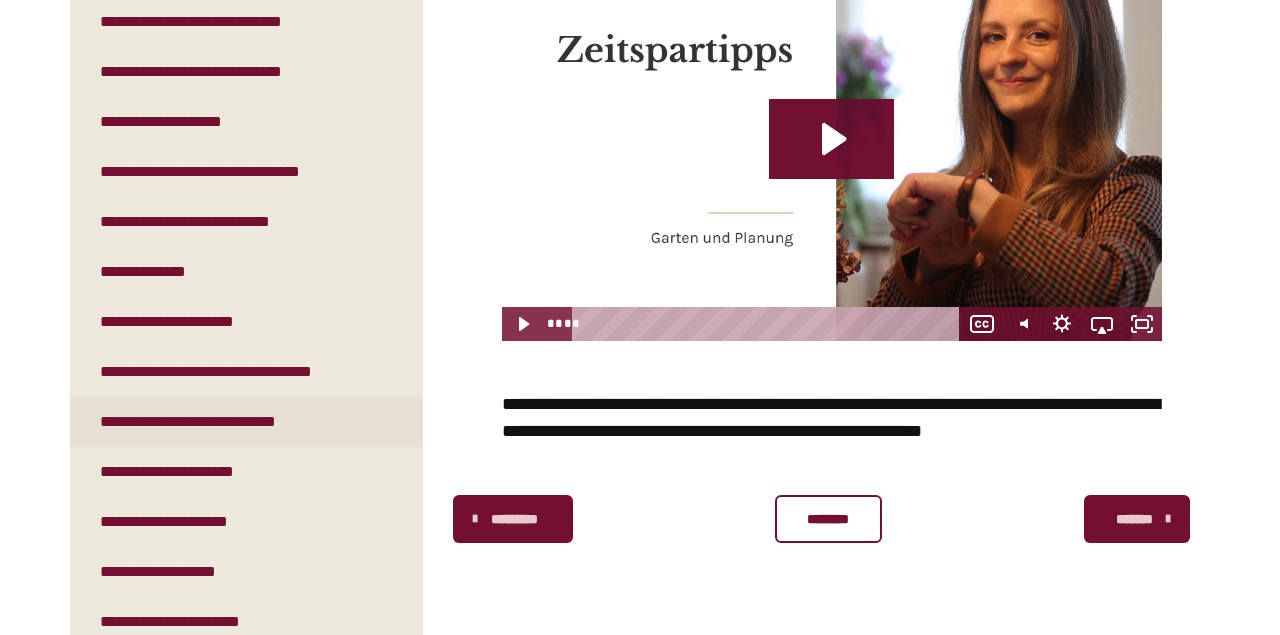 click on "**********" at bounding box center [218, 422] 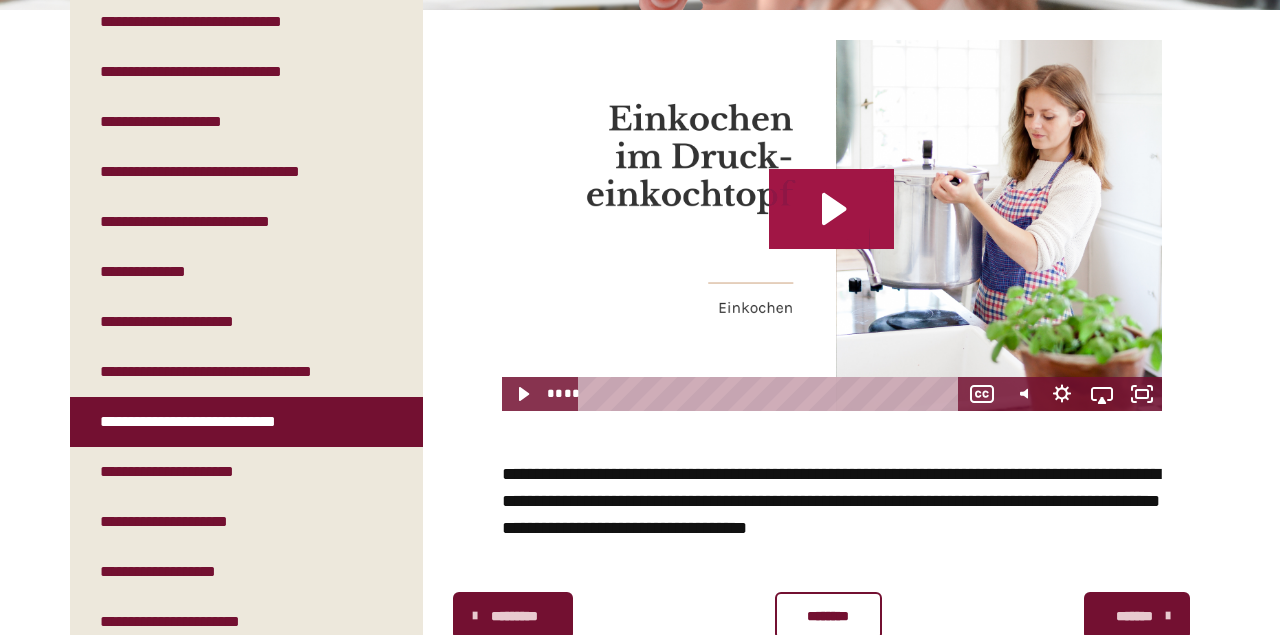 click 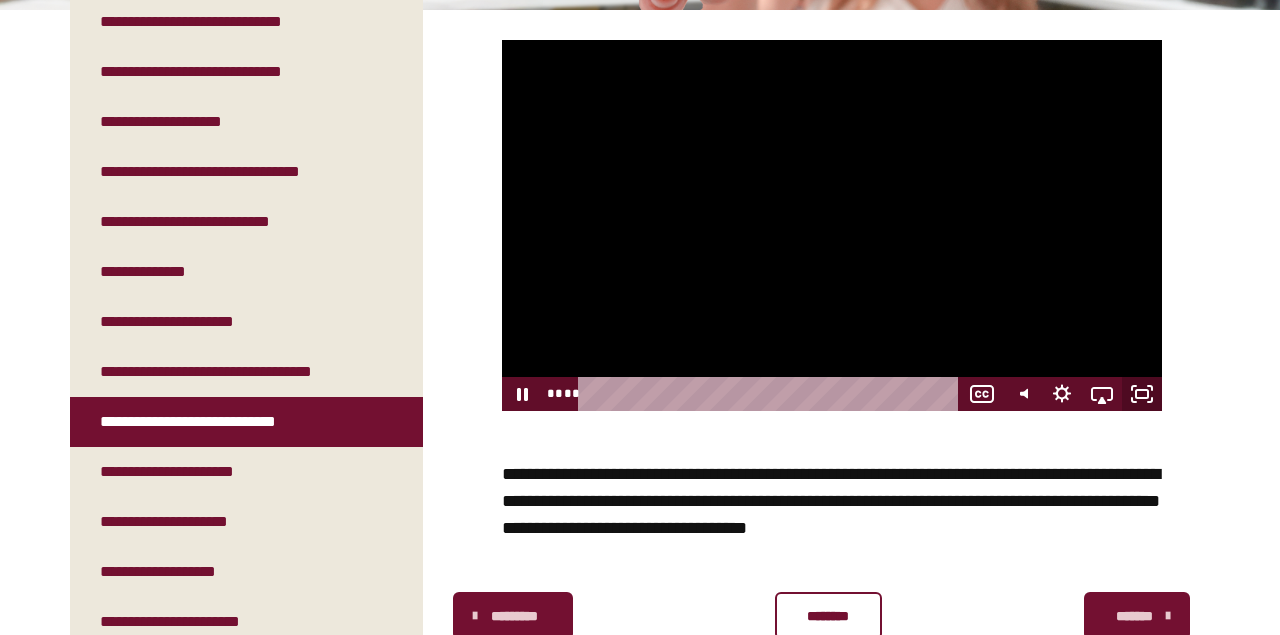 click 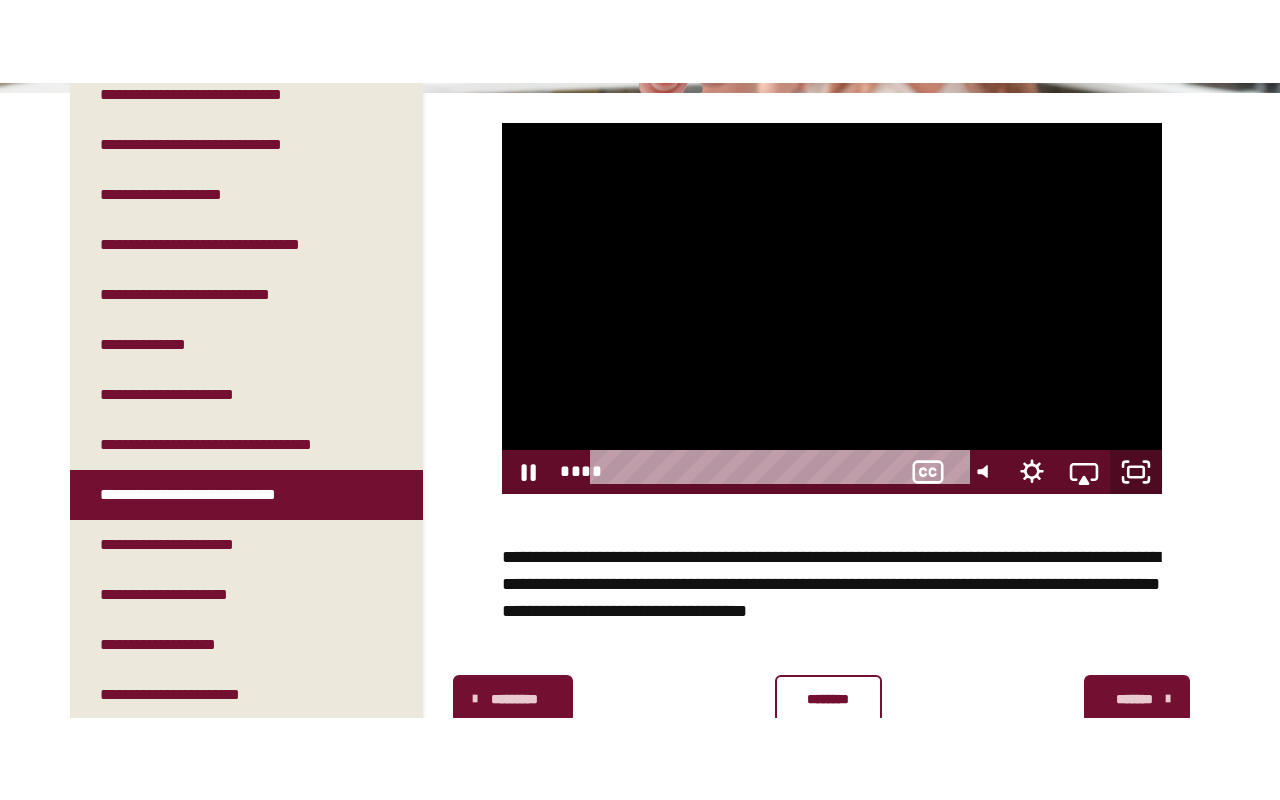 scroll, scrollTop: 0, scrollLeft: 0, axis: both 